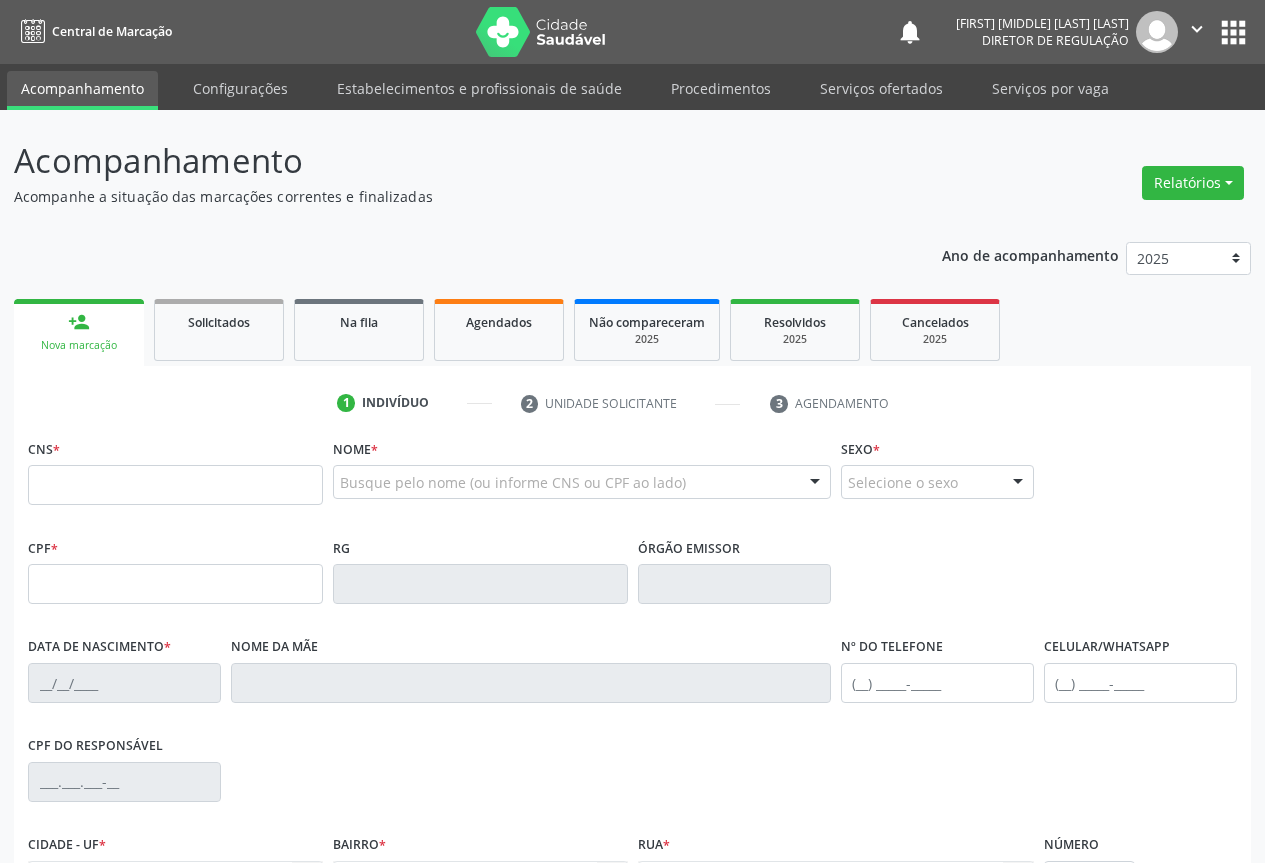 scroll, scrollTop: 0, scrollLeft: 0, axis: both 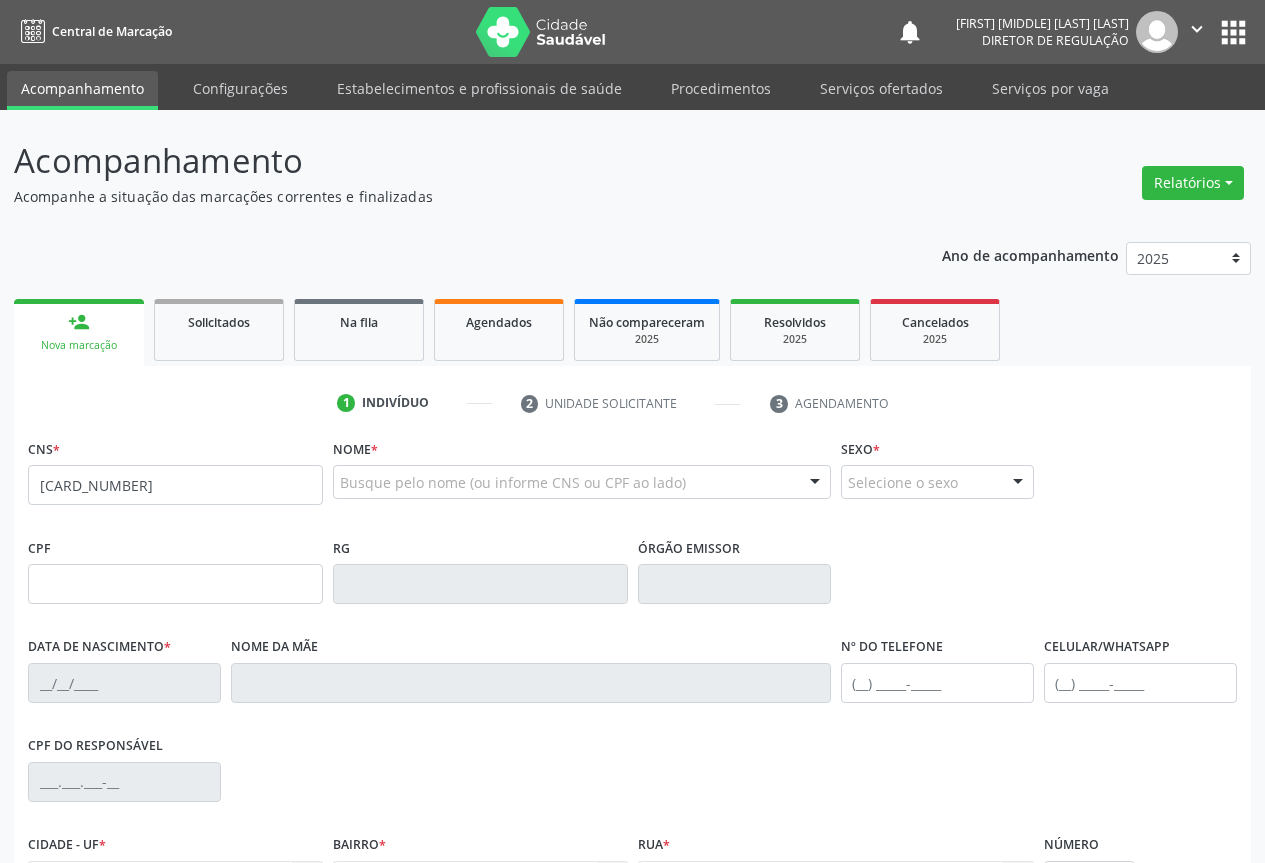 type on "[CARD_NUMBER]" 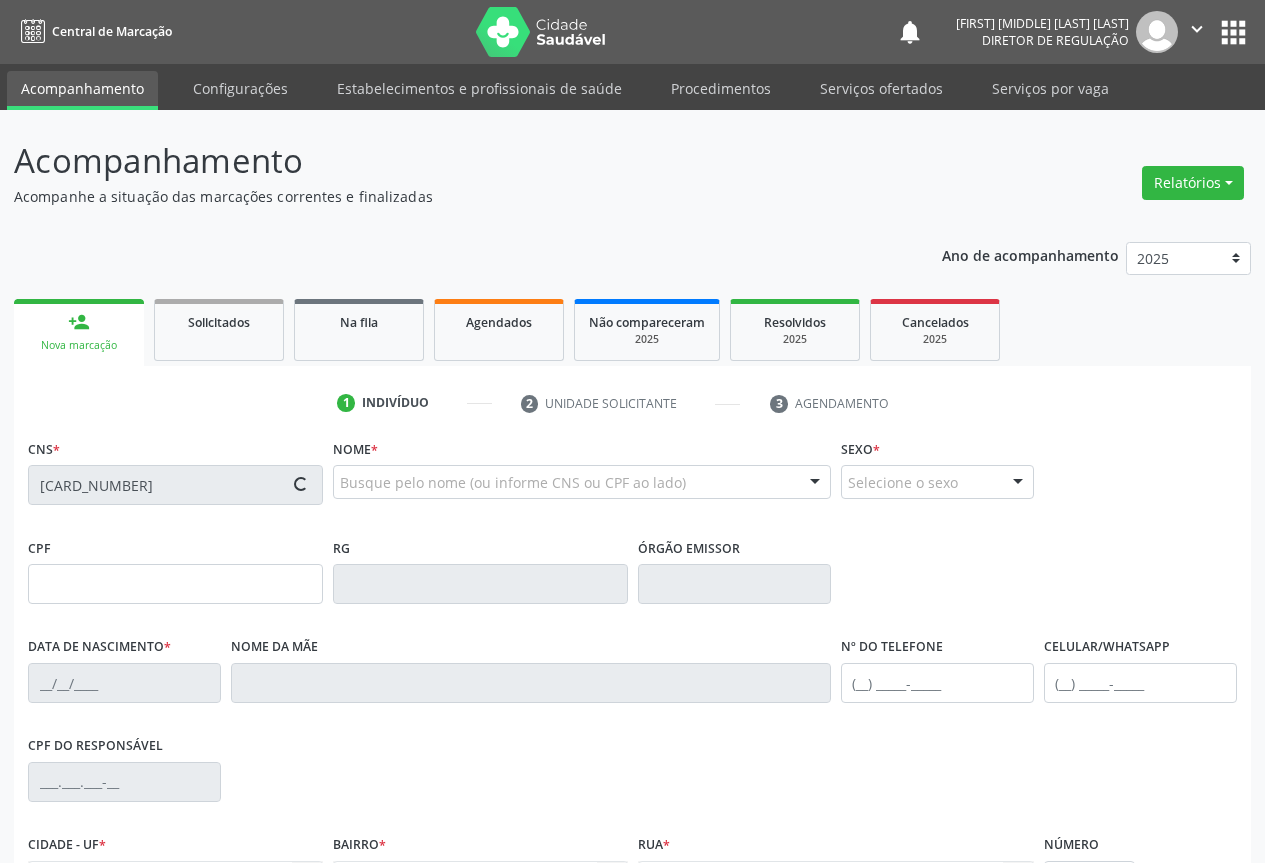 type on "[CARD_NUMBER]" 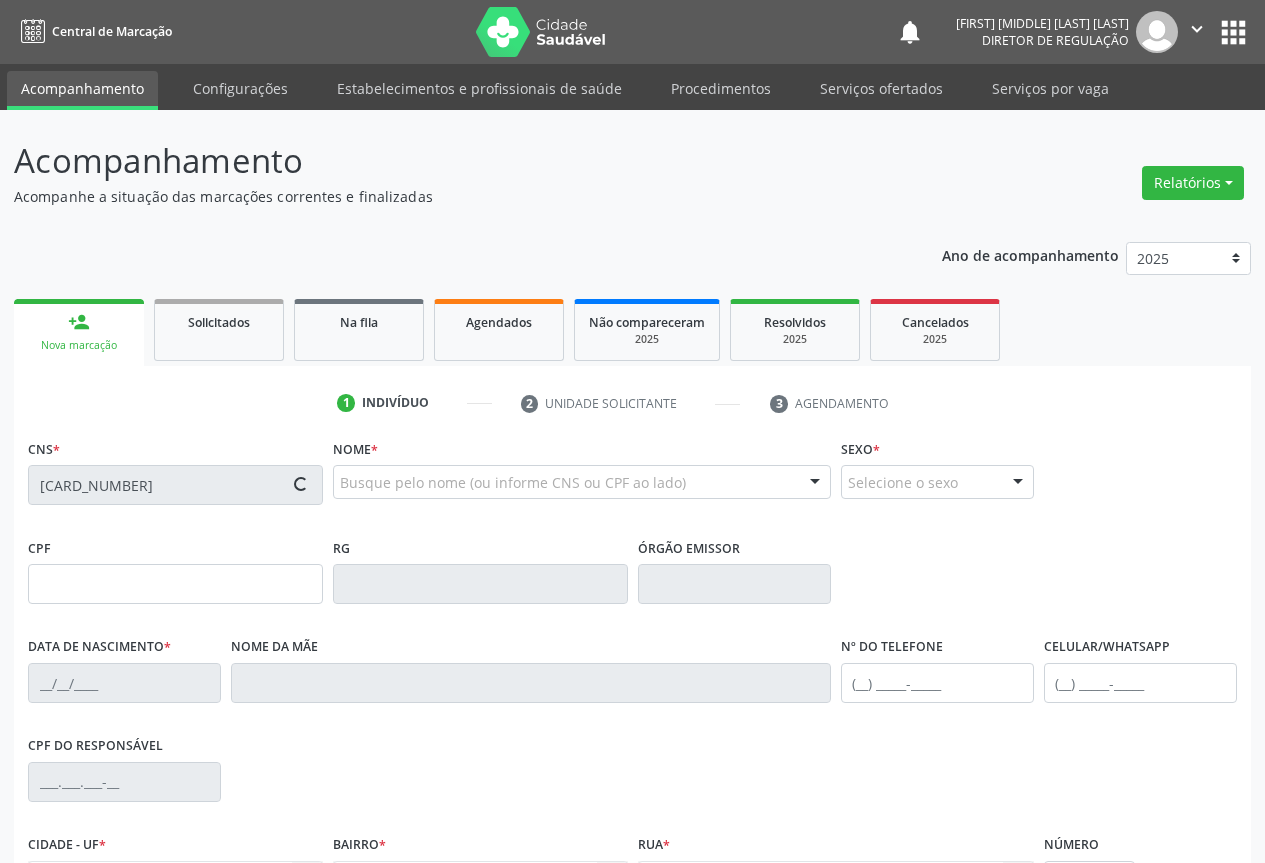 type on "[PHONE]" 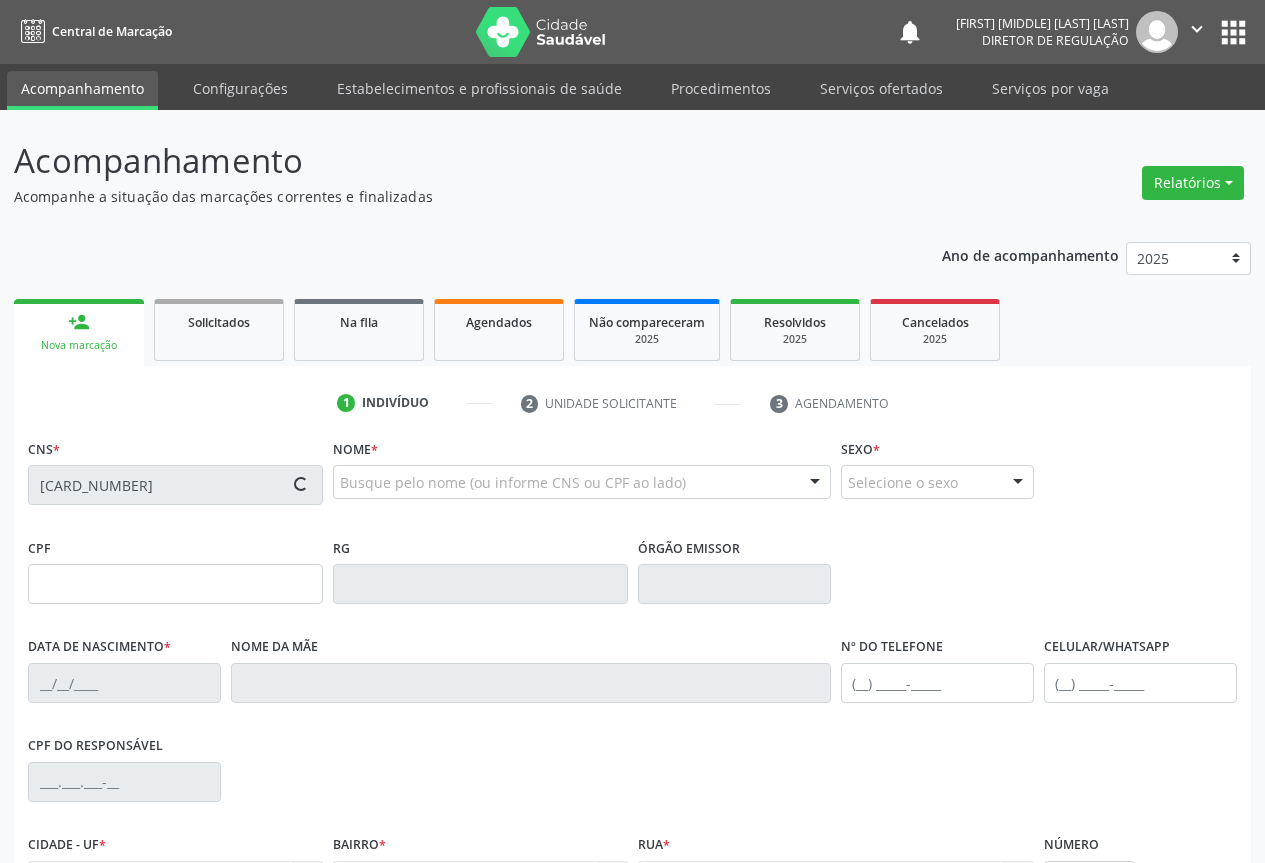 type on "[PHONE]" 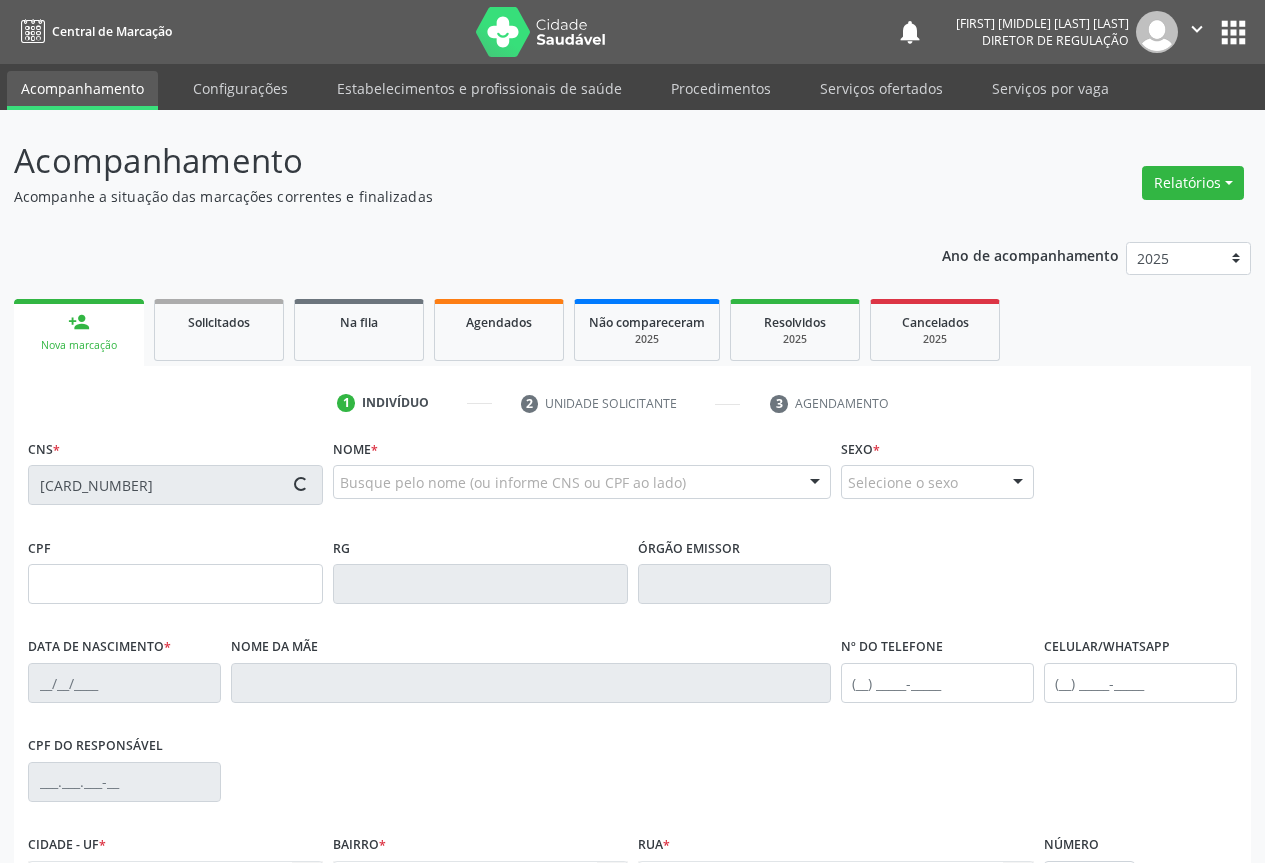 type on "[SSN]" 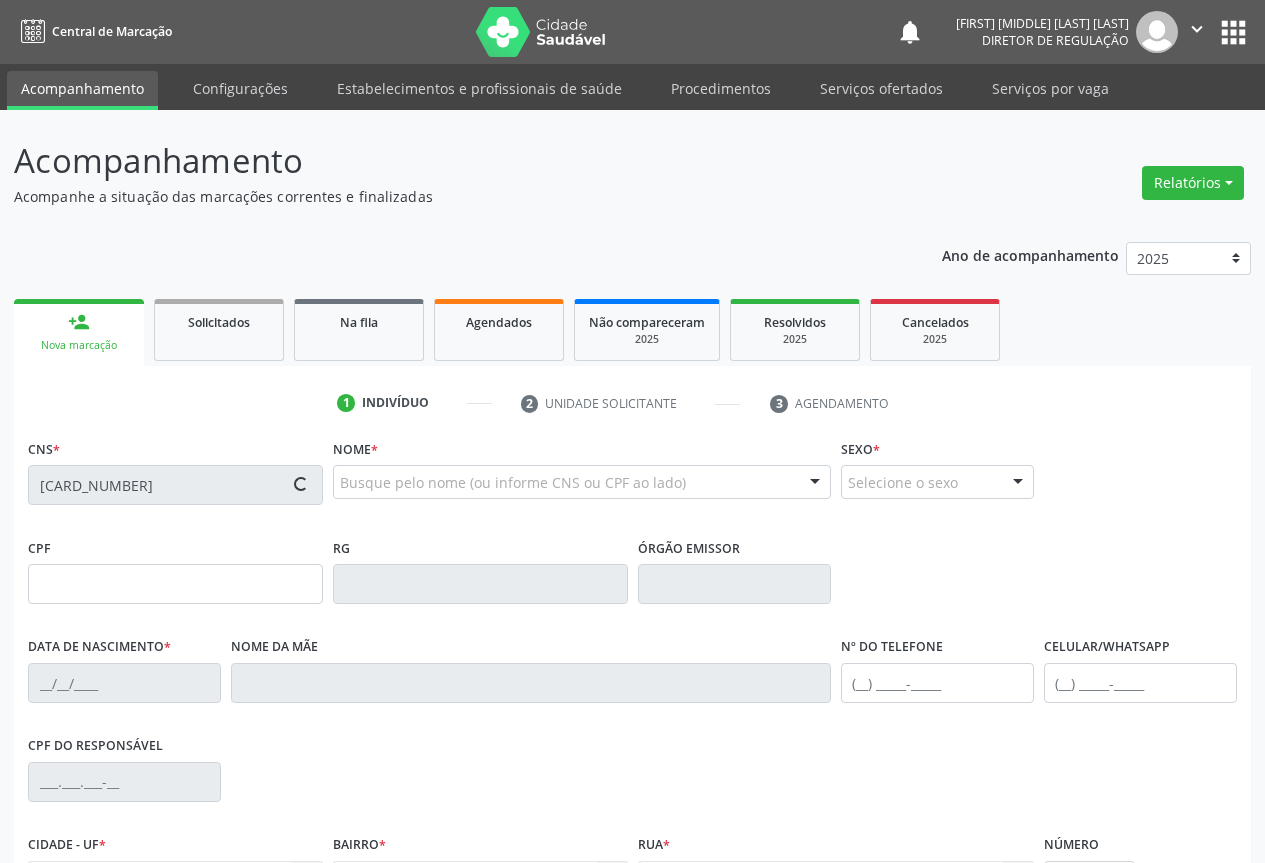 type on "S/N" 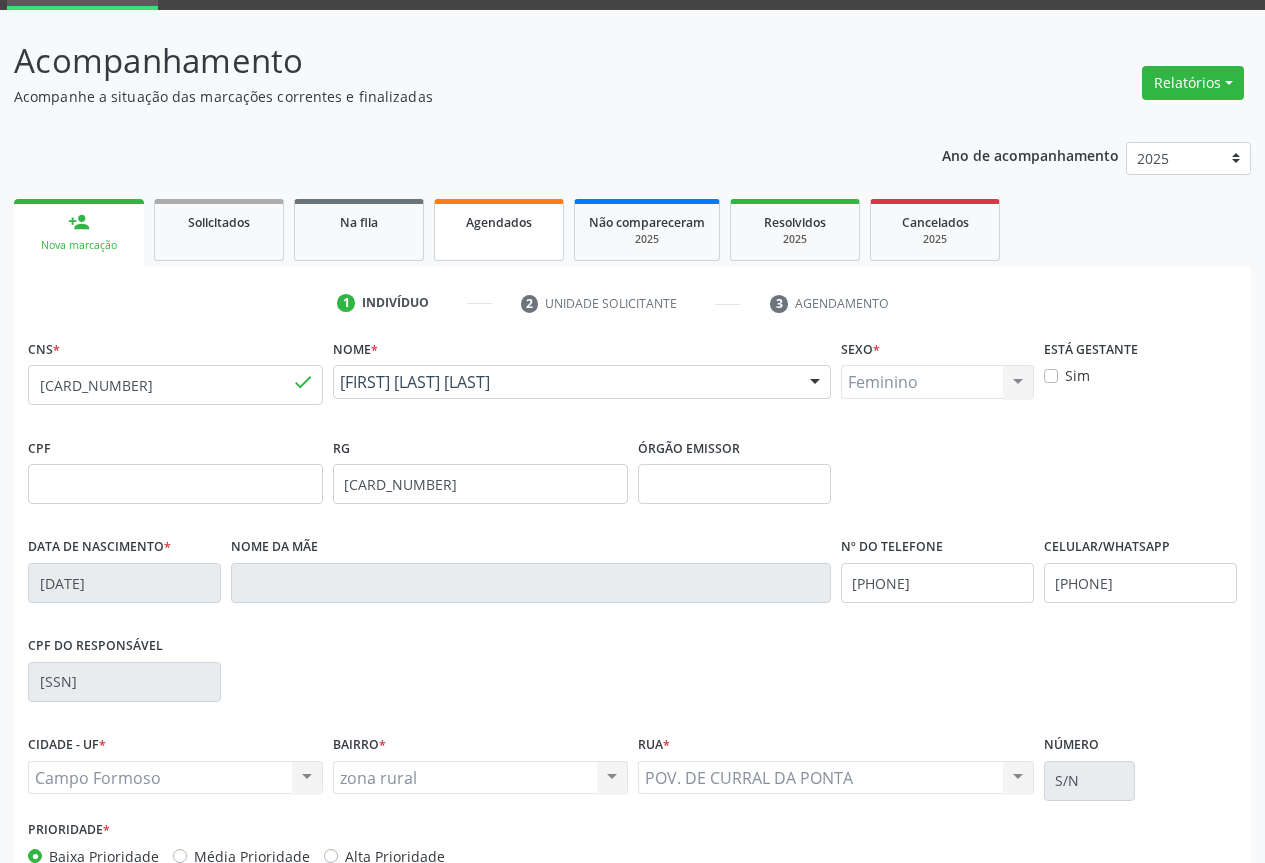 scroll, scrollTop: 221, scrollLeft: 0, axis: vertical 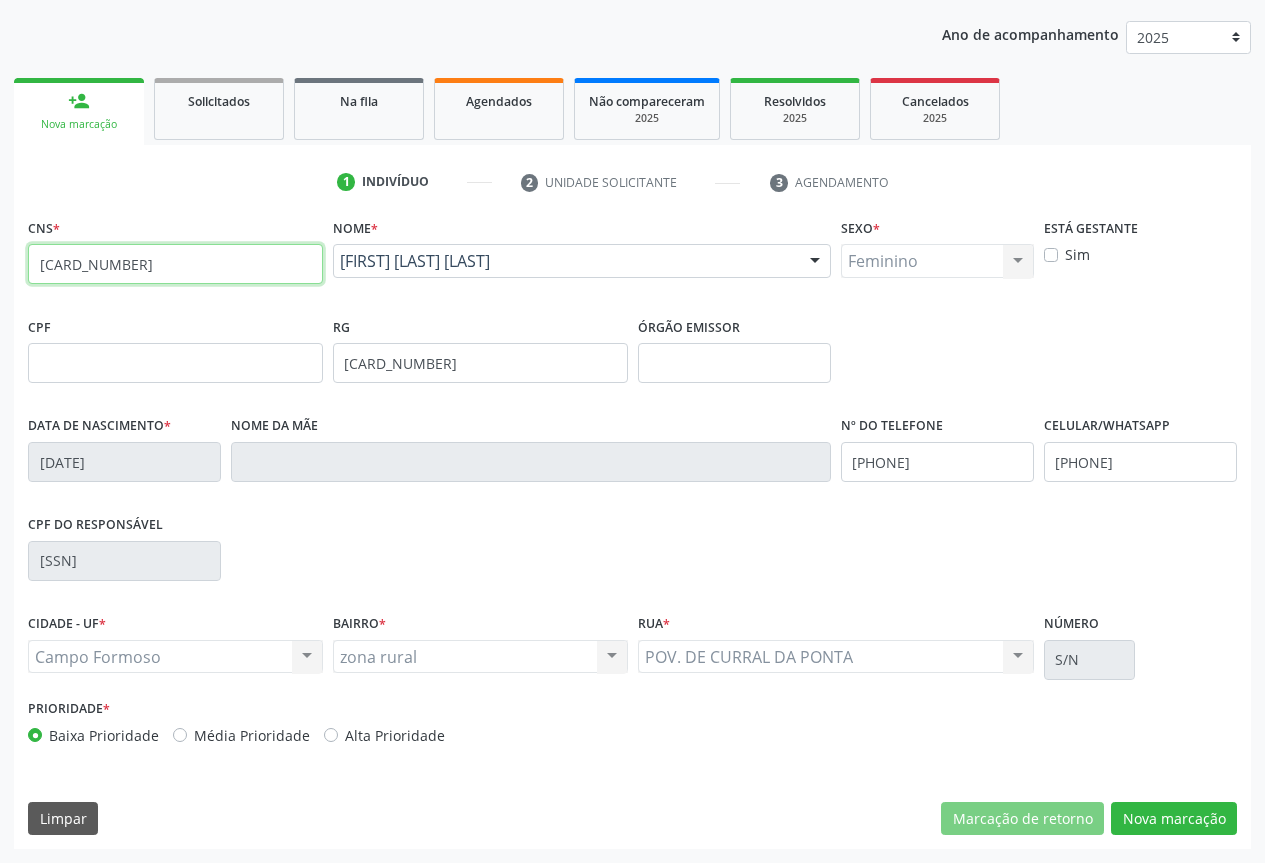 drag, startPoint x: 189, startPoint y: 268, endPoint x: 207, endPoint y: 251, distance: 24.758837 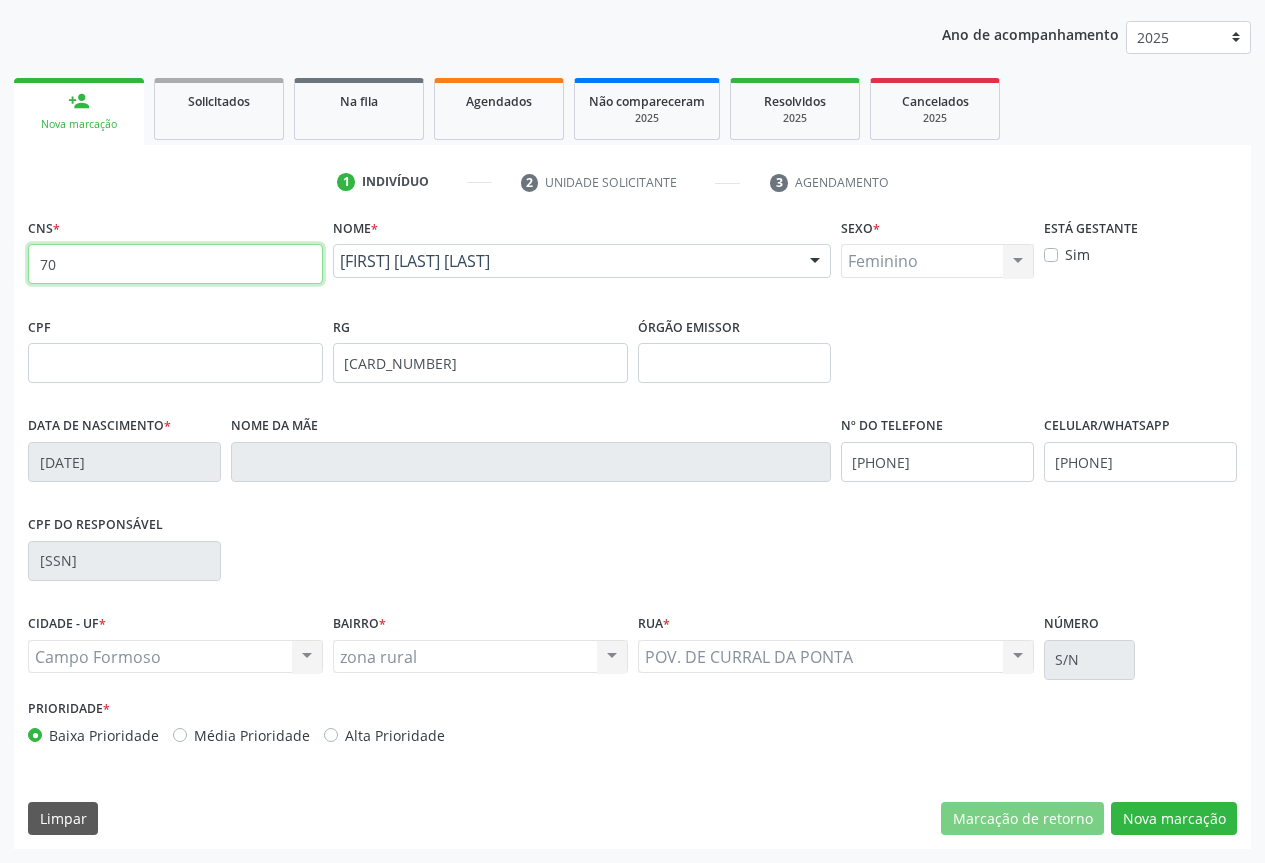 type on "7" 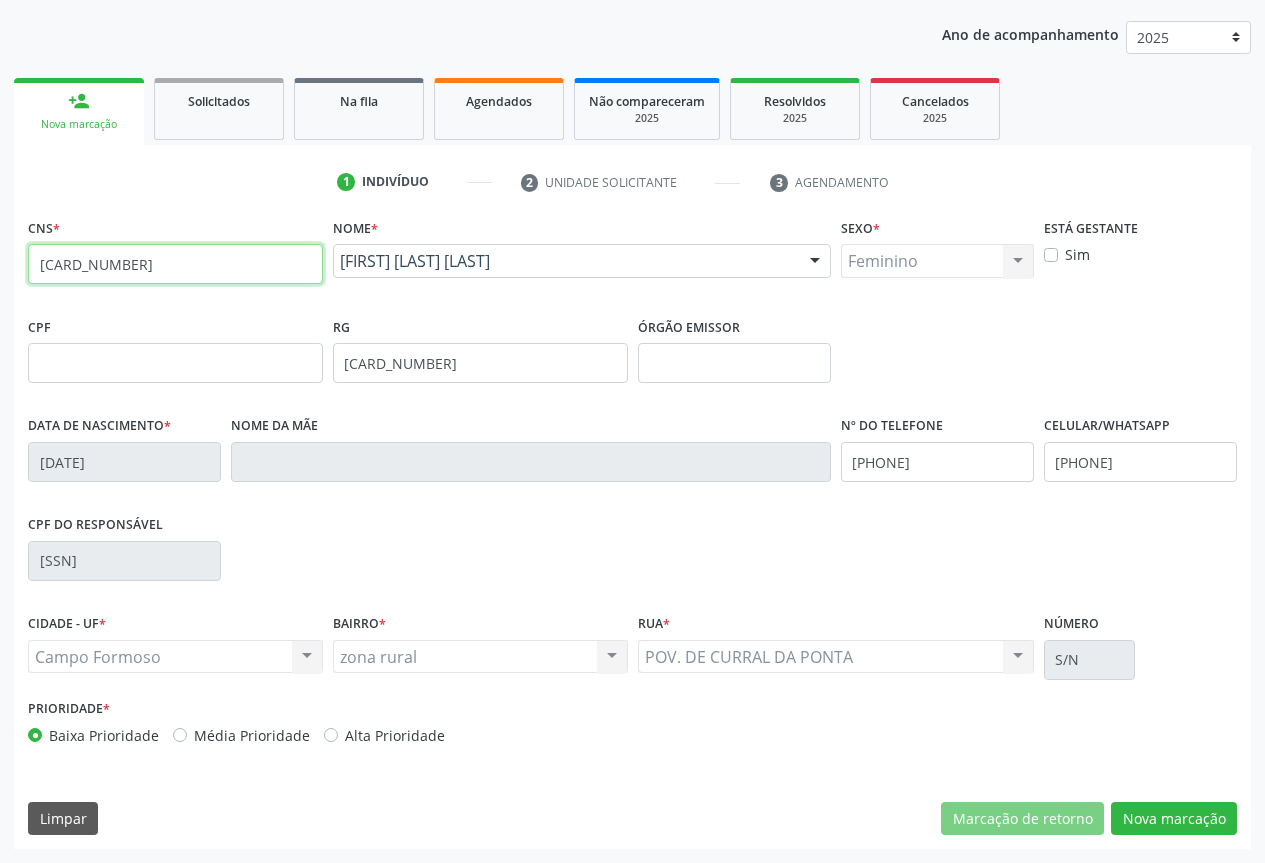 type on "[CARD_NUMBER]" 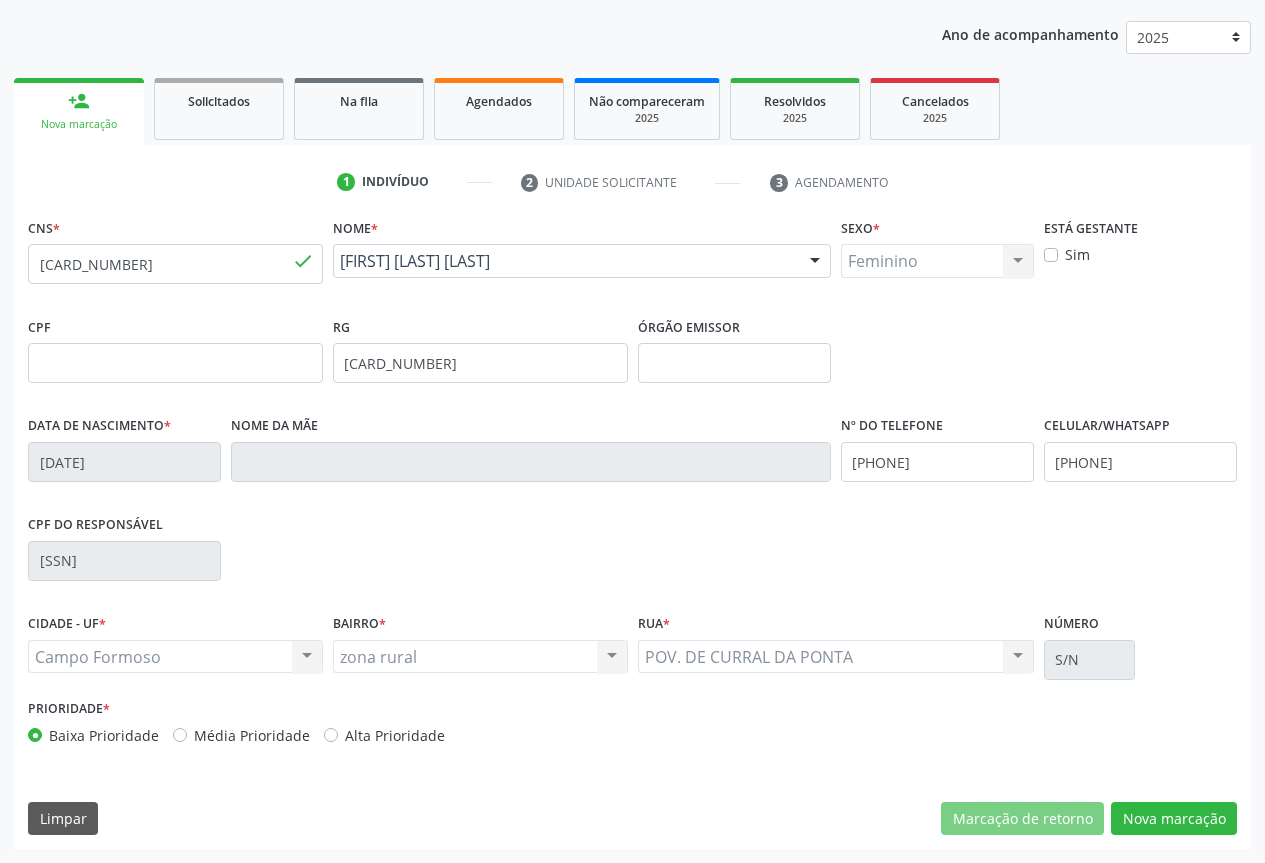 type 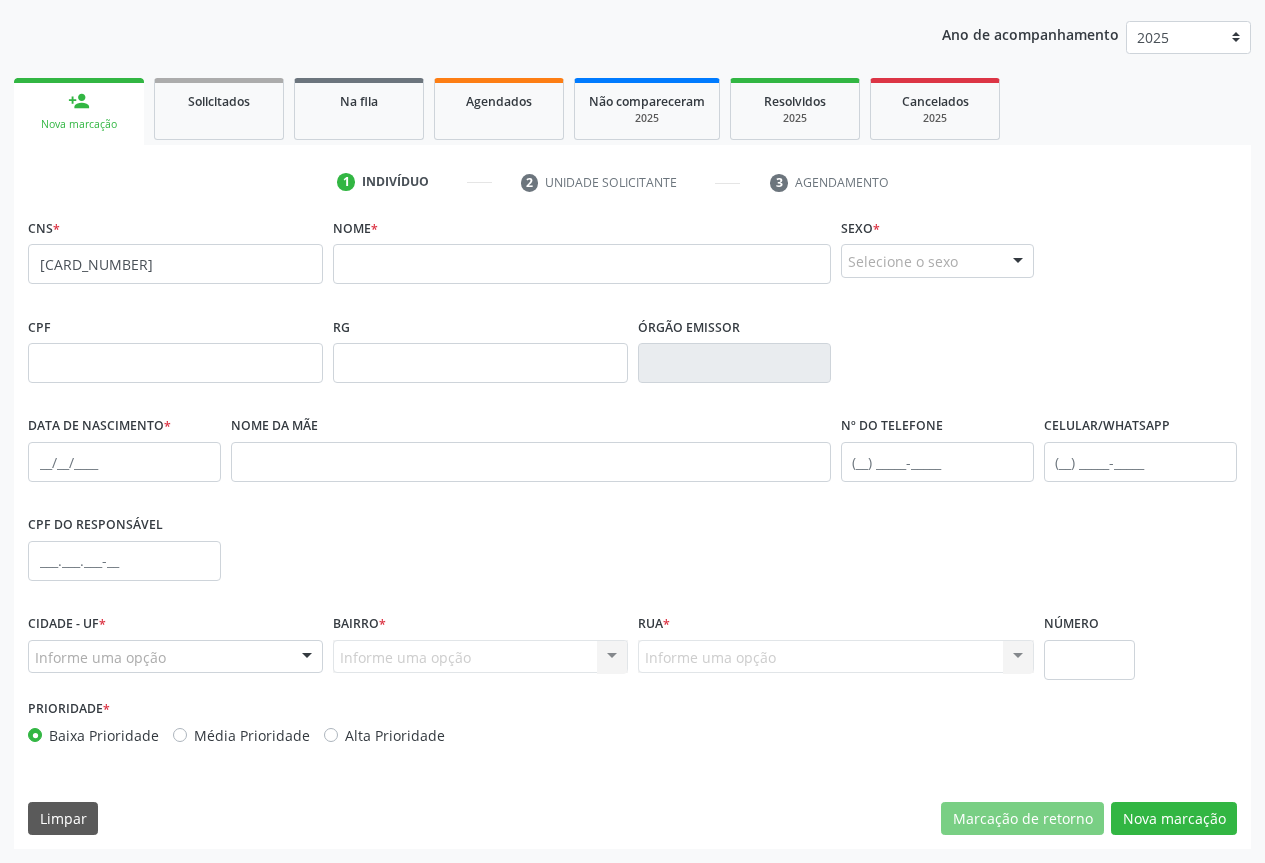 click on "none" at bounding box center [270, 263] 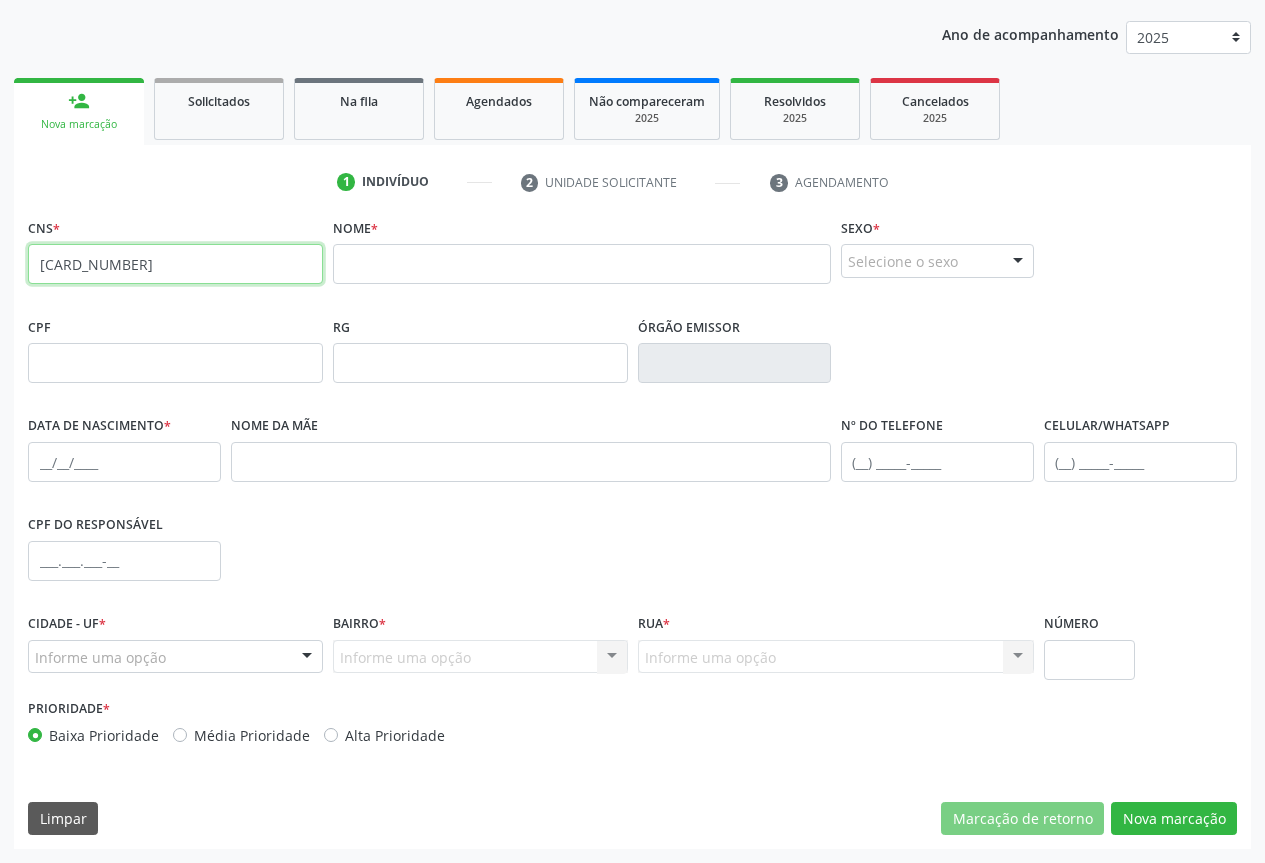 click on "[CARD_NUMBER]" at bounding box center [175, 264] 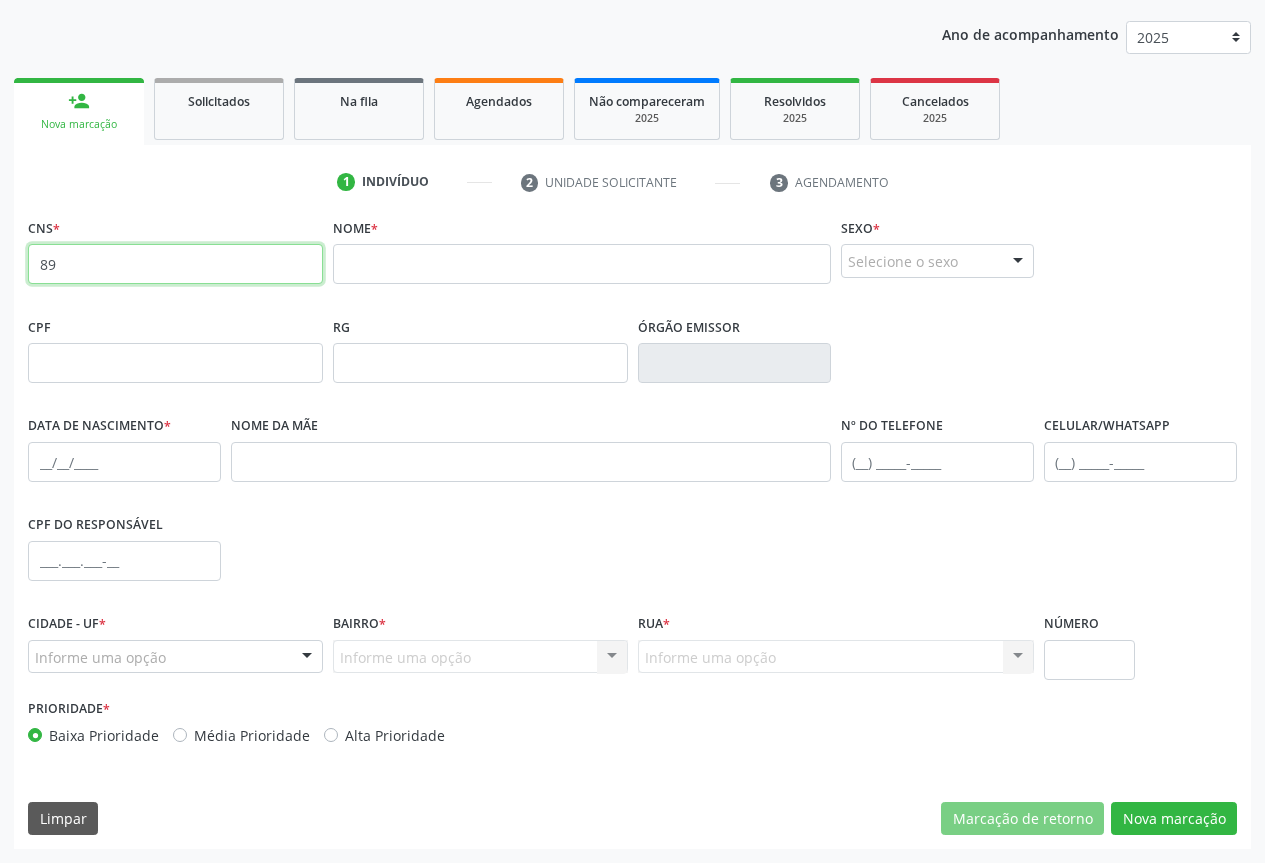 type on "8" 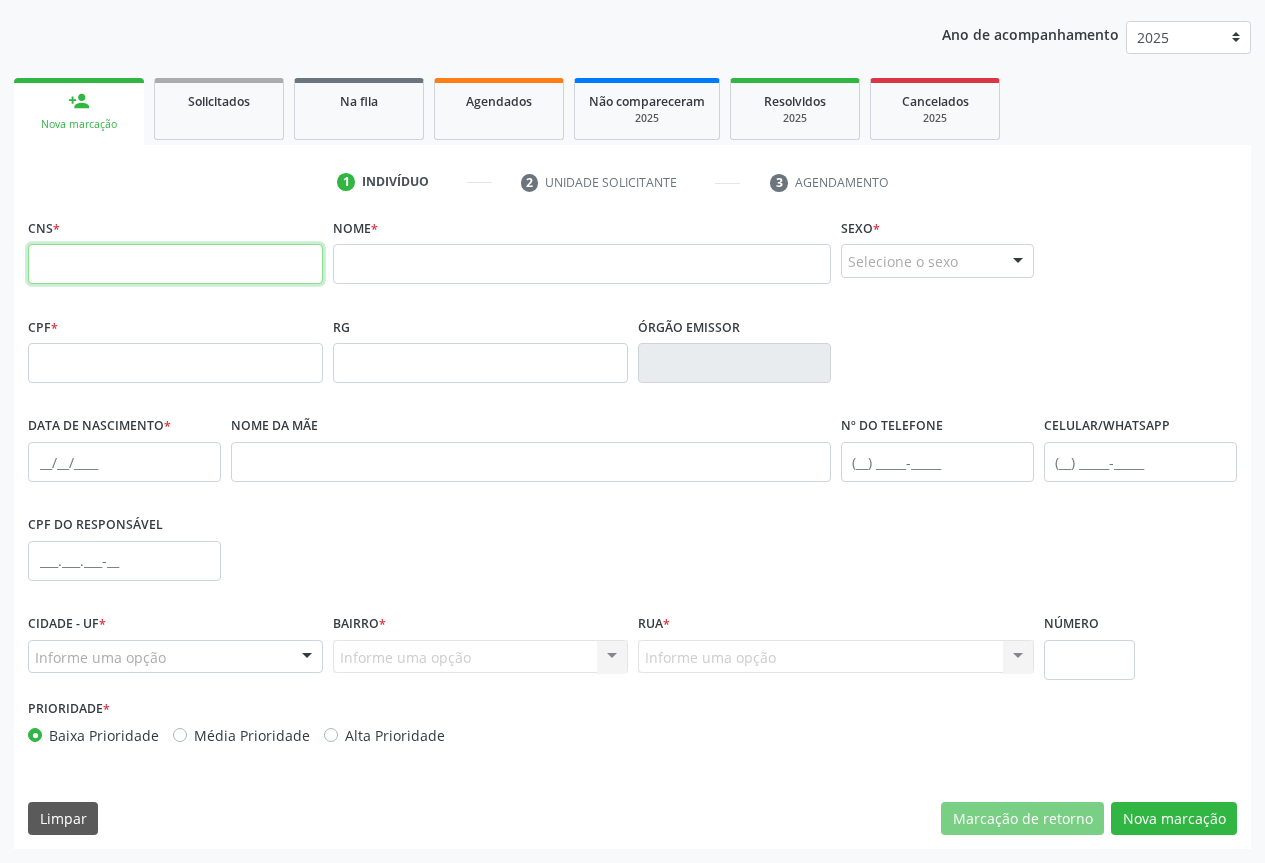 type 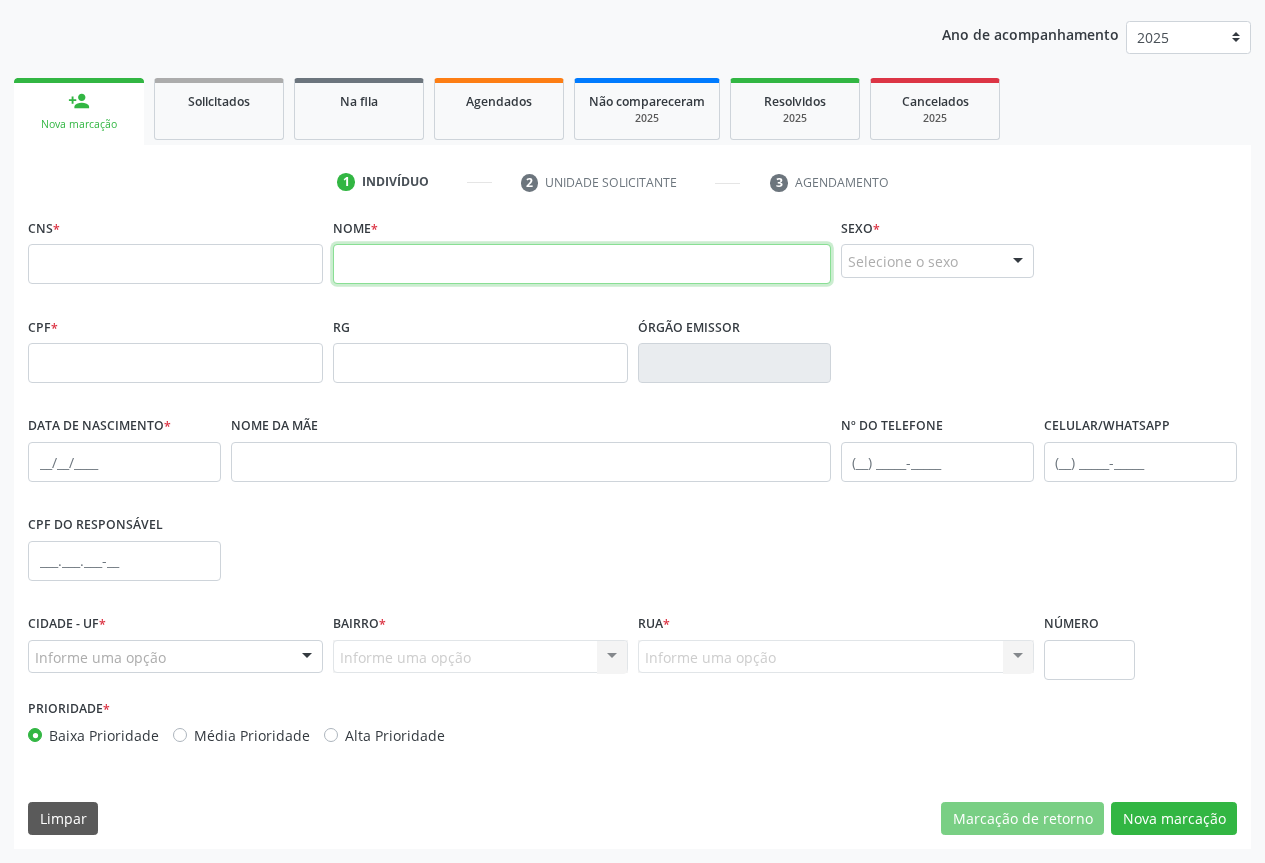 click at bounding box center (582, 264) 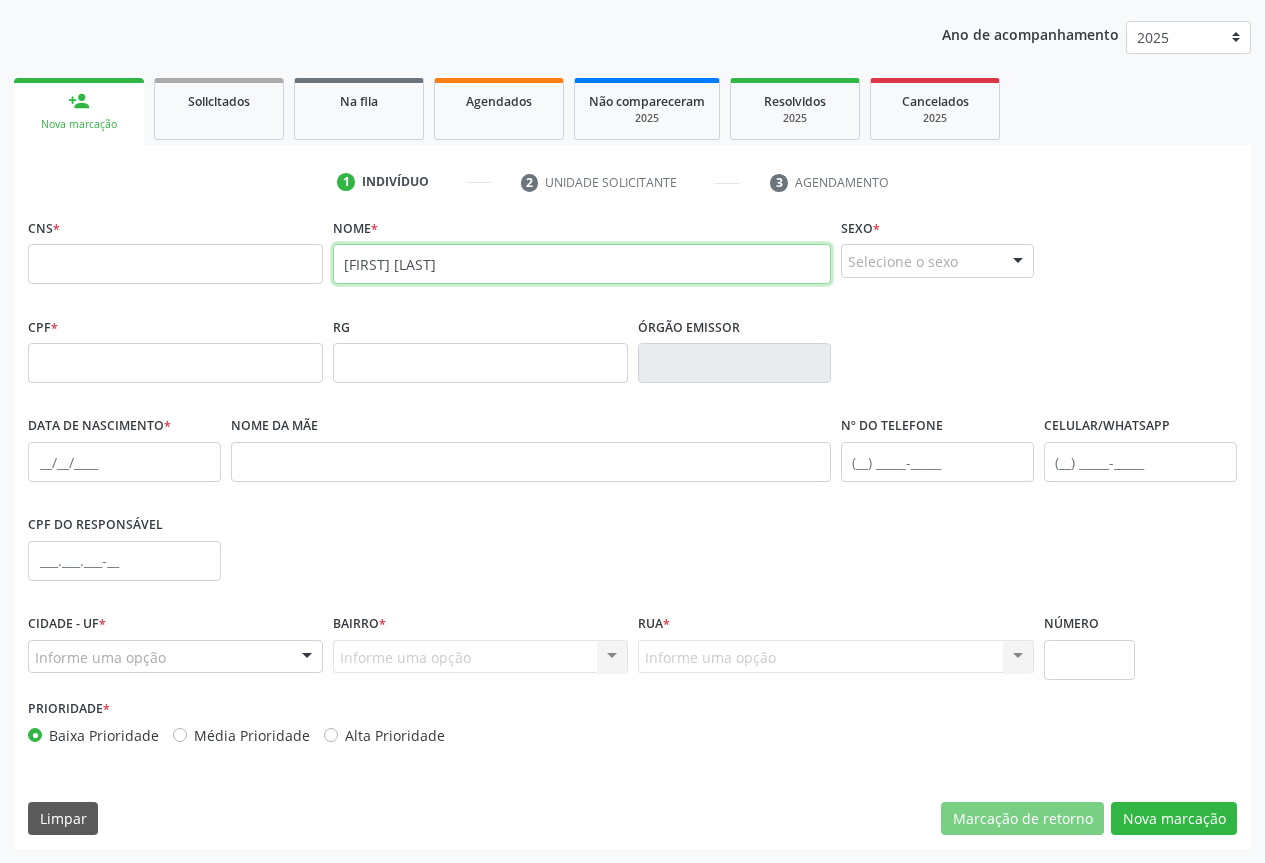 click on "[FIRST] [LAST]" at bounding box center [582, 264] 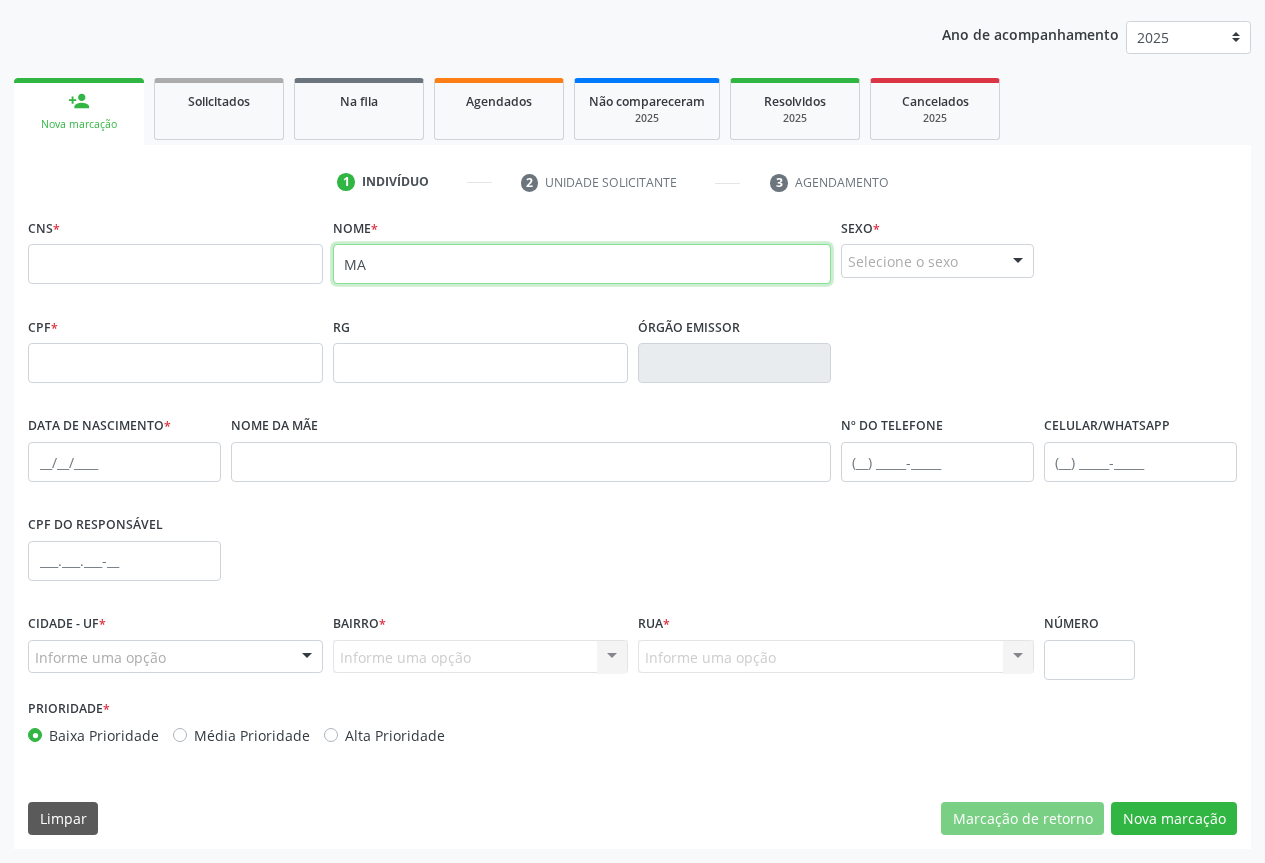type on "M" 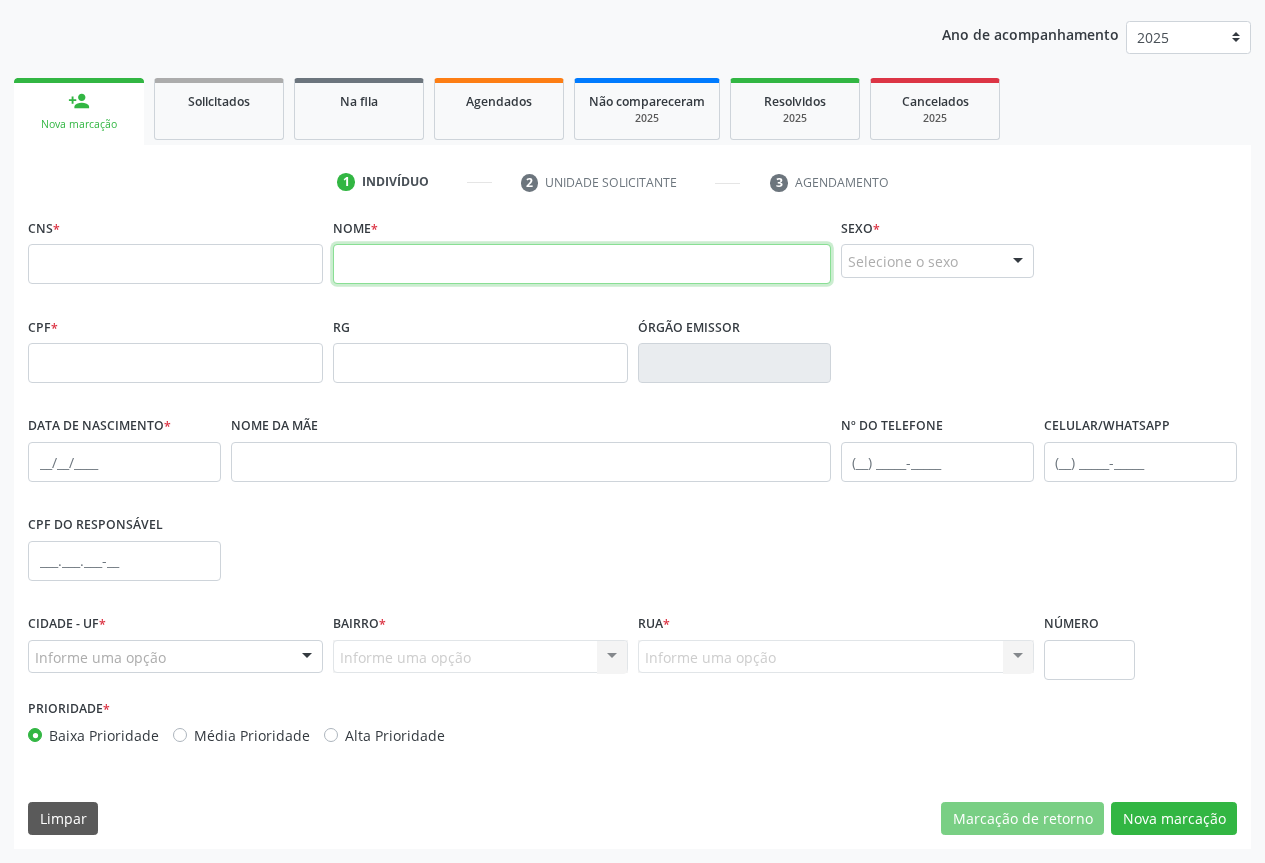 type 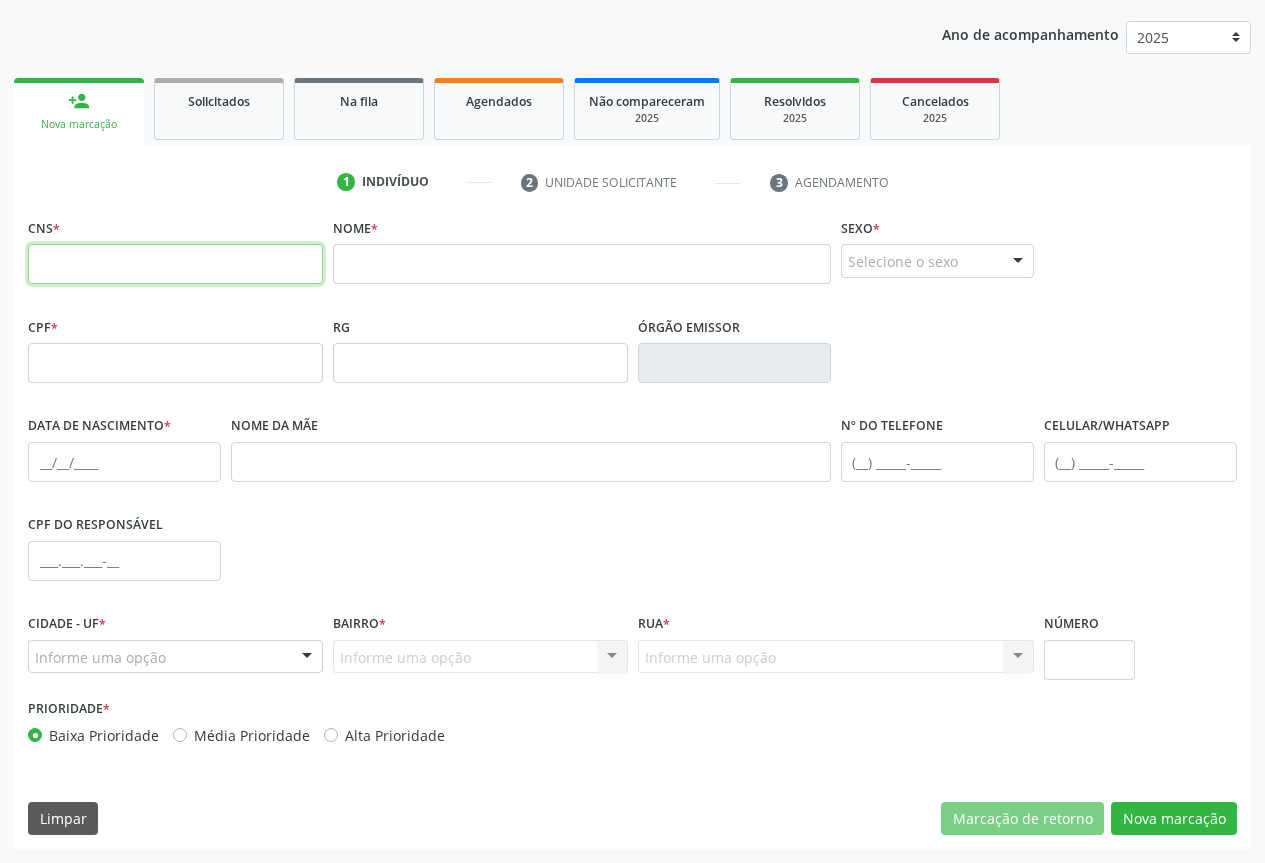 click at bounding box center [175, 264] 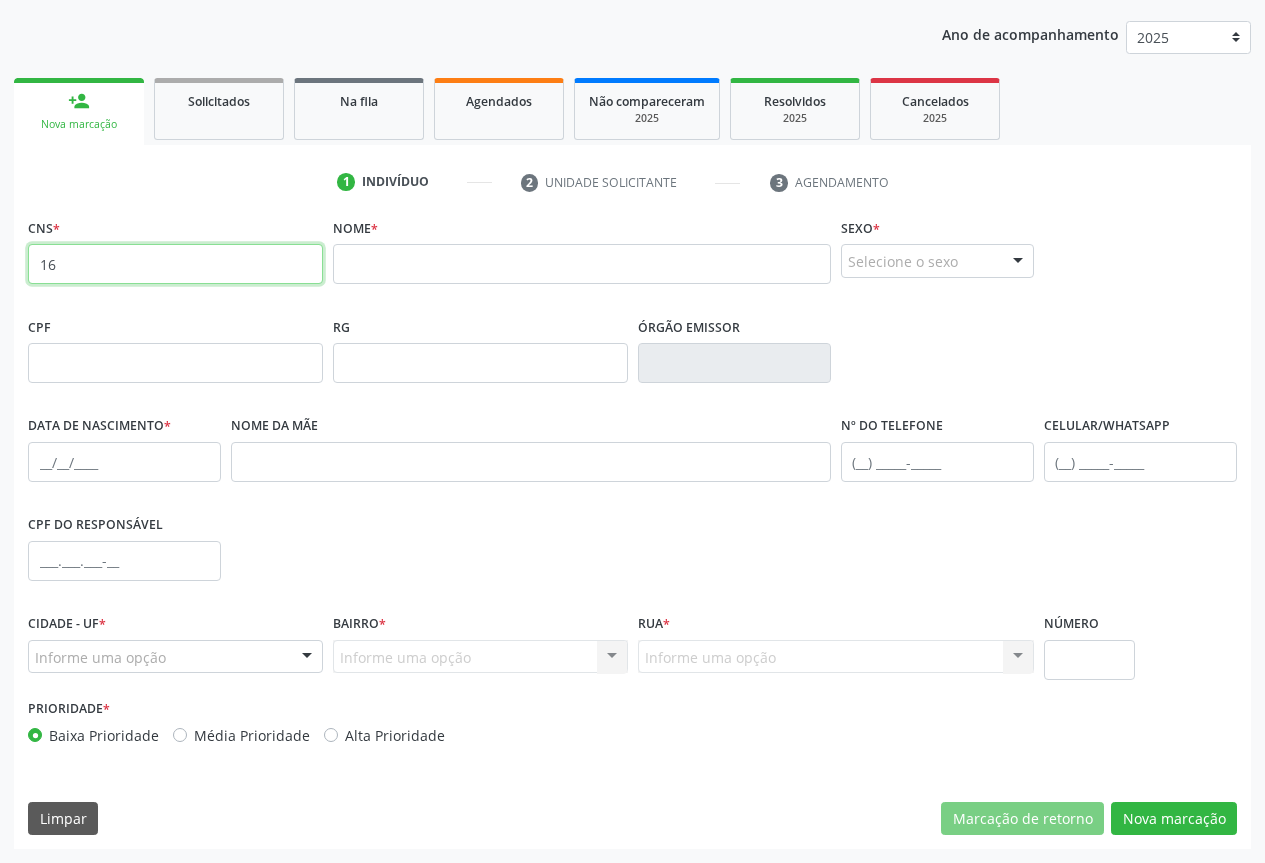 type on "1" 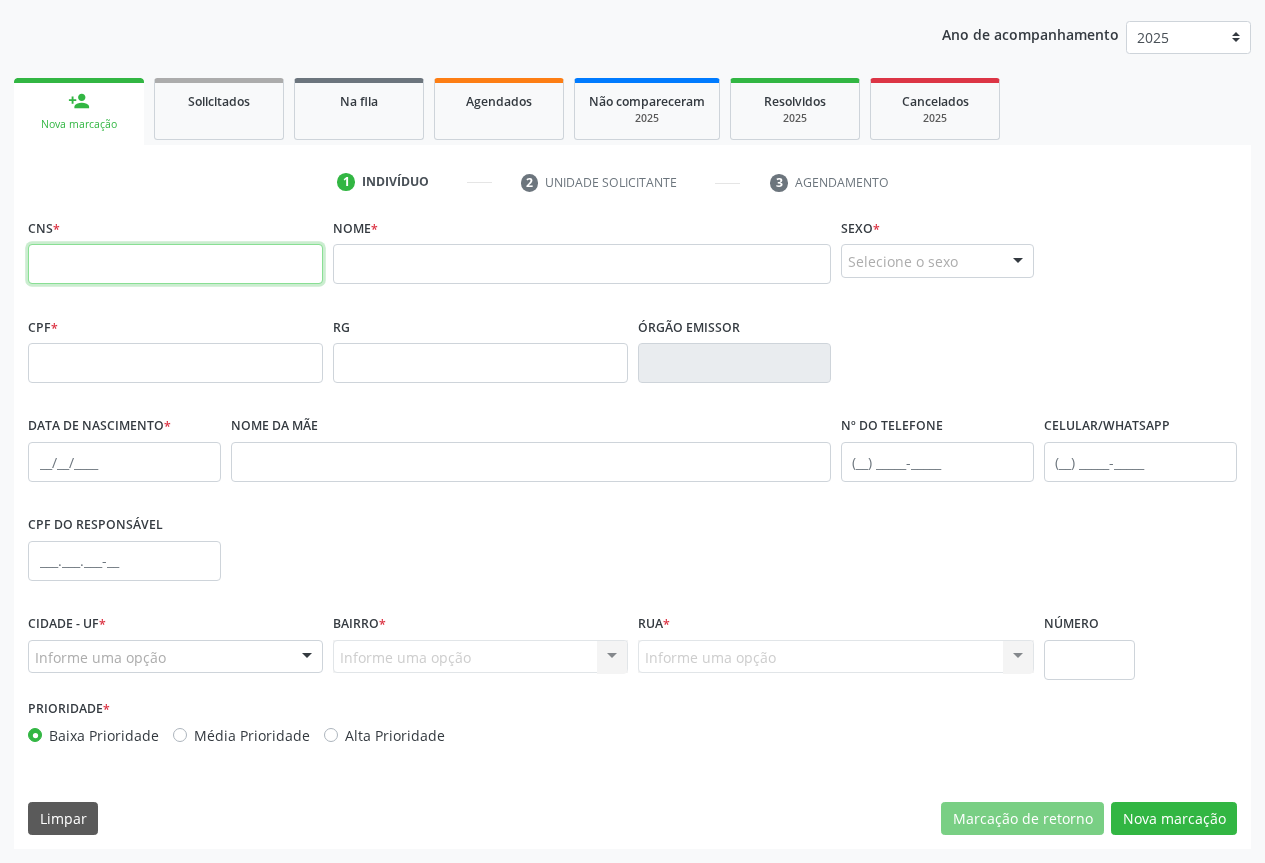 type 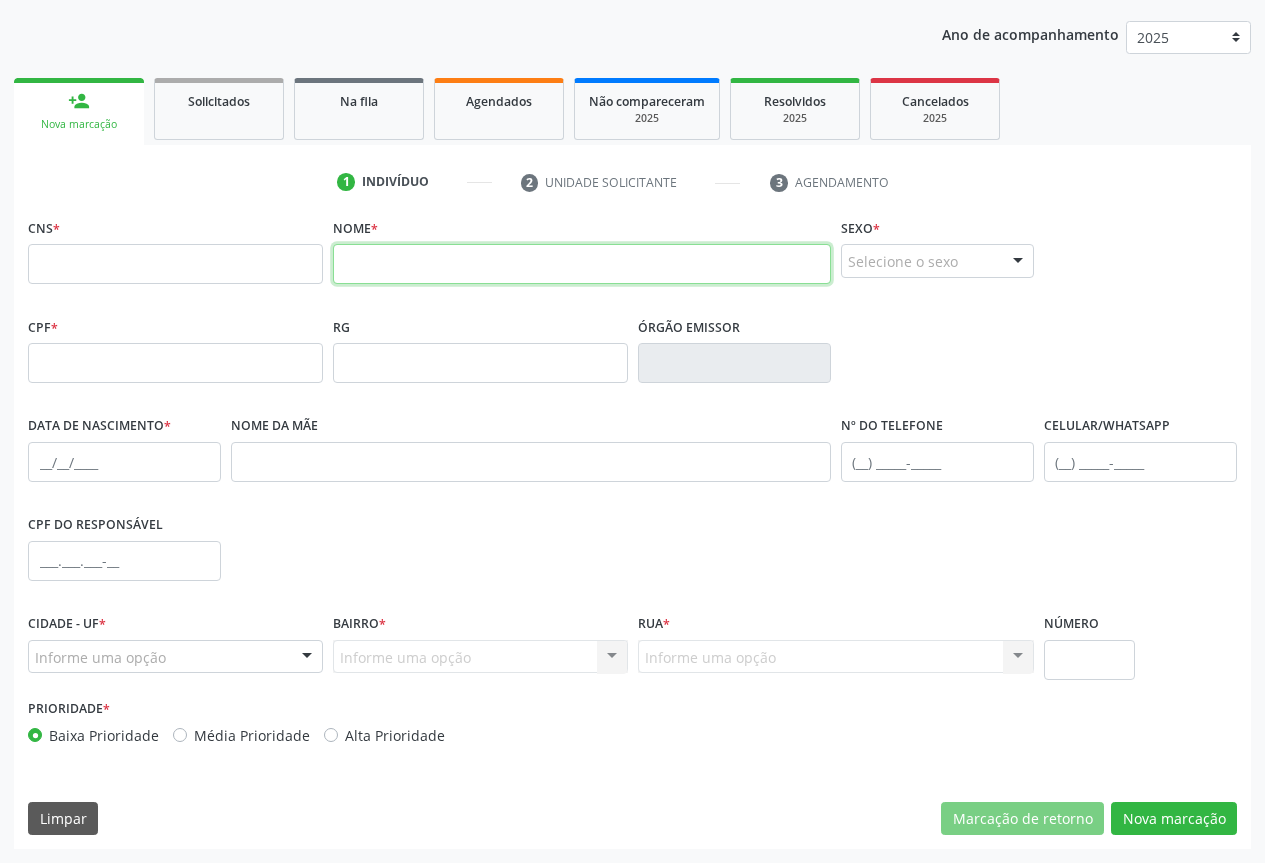 click at bounding box center [582, 264] 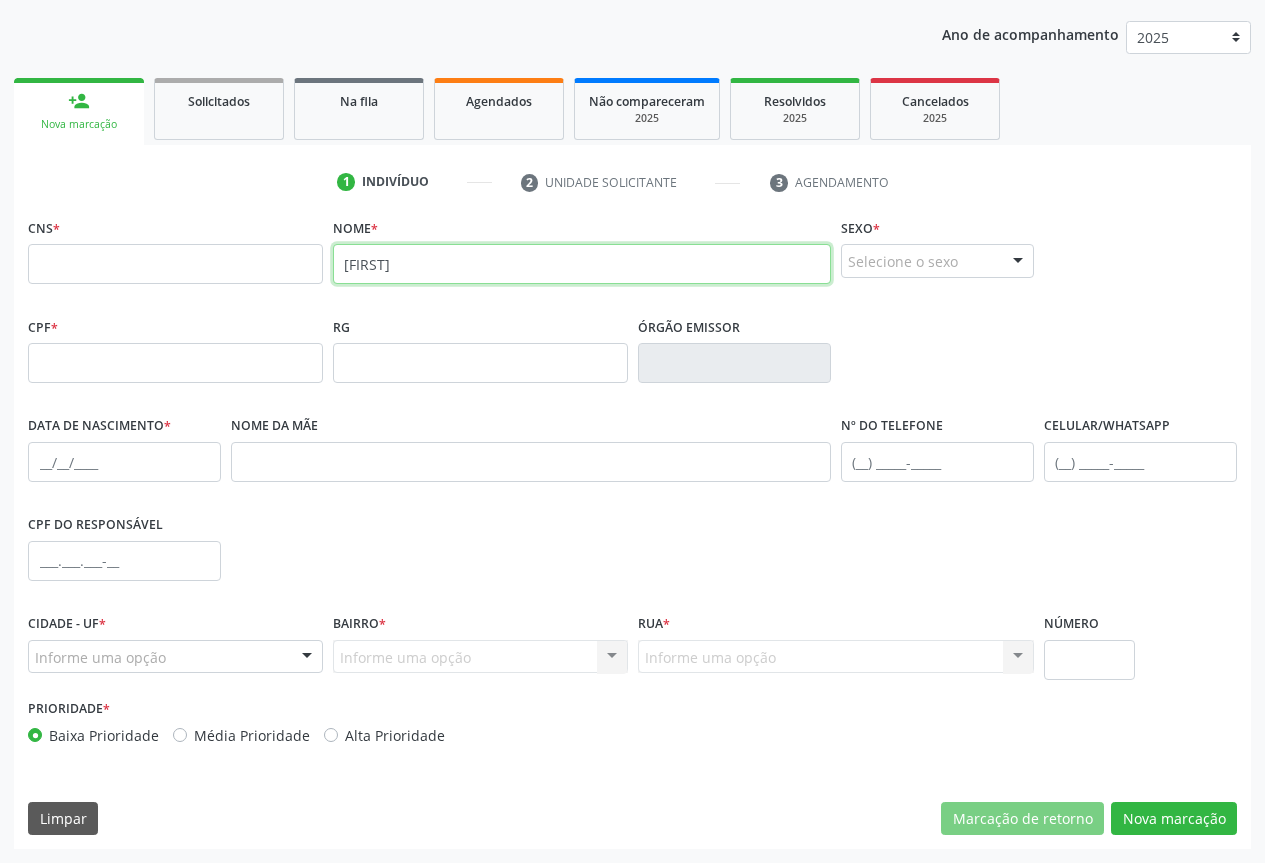 type on "[FIRST]" 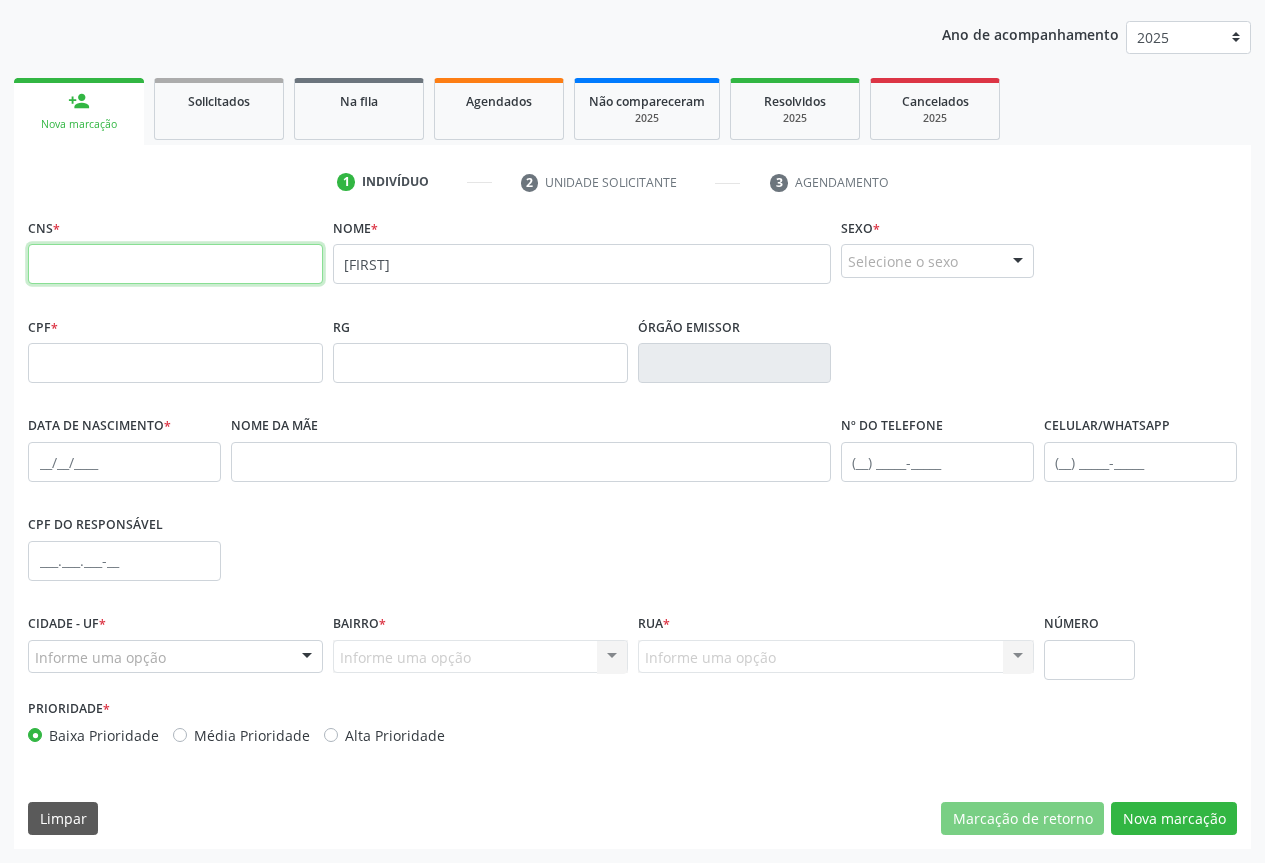 drag, startPoint x: 243, startPoint y: 244, endPoint x: 273, endPoint y: 244, distance: 30 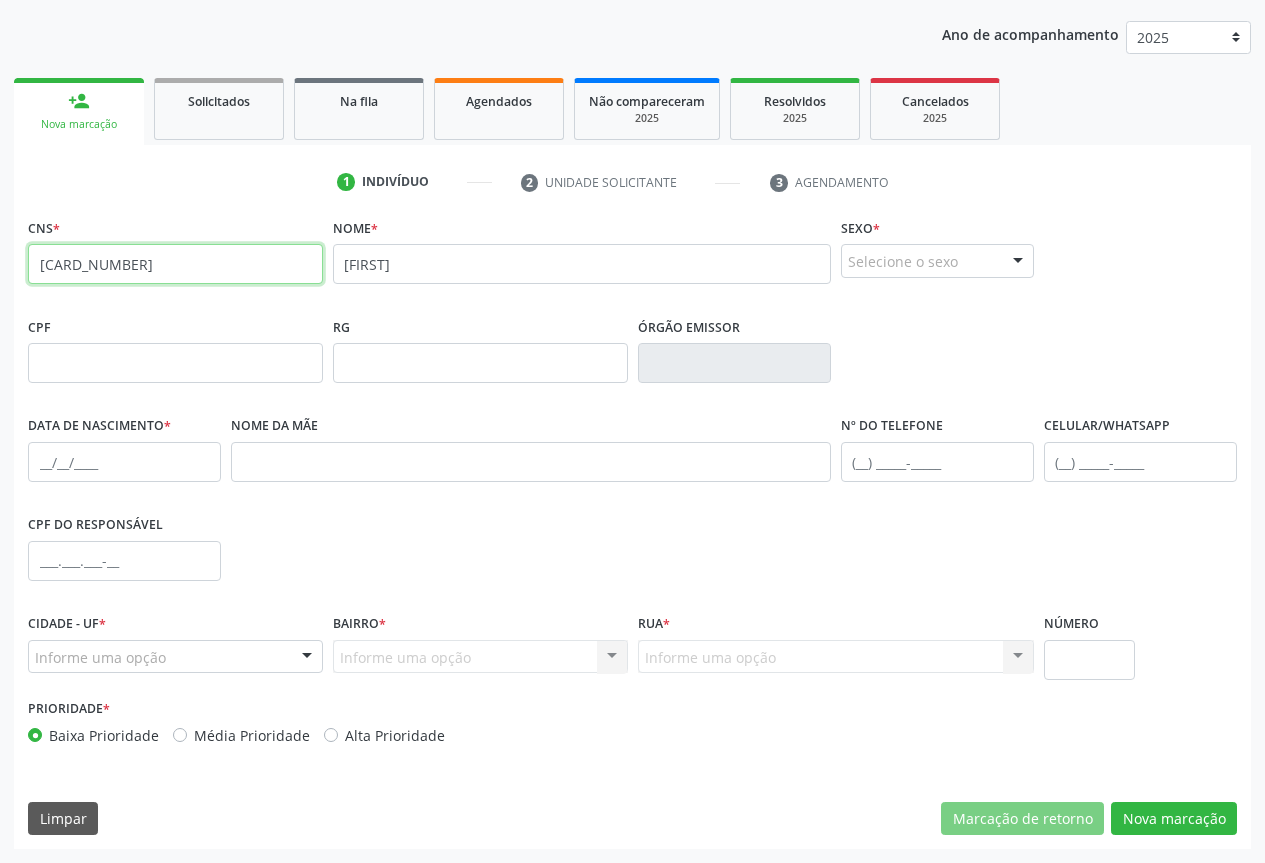 type on "[CARD_NUMBER]" 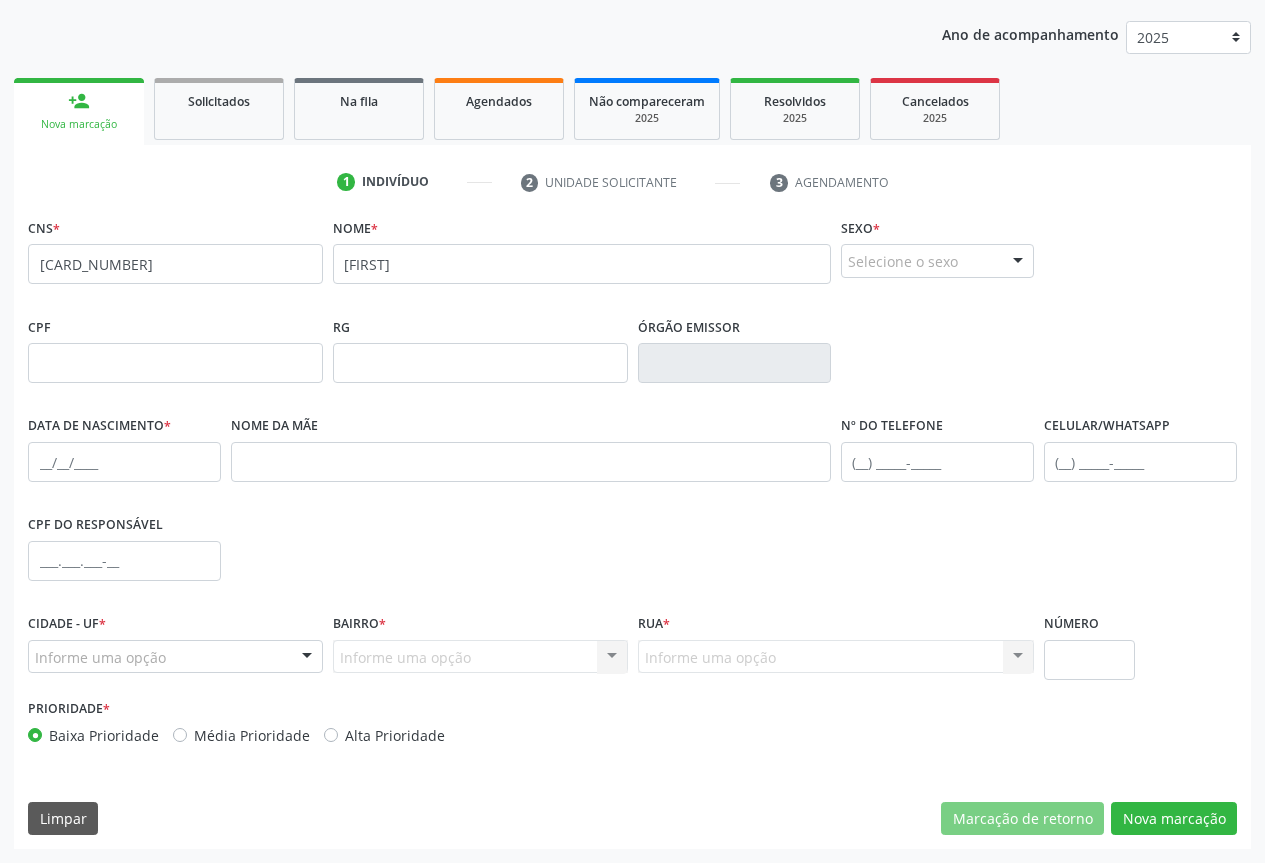 type 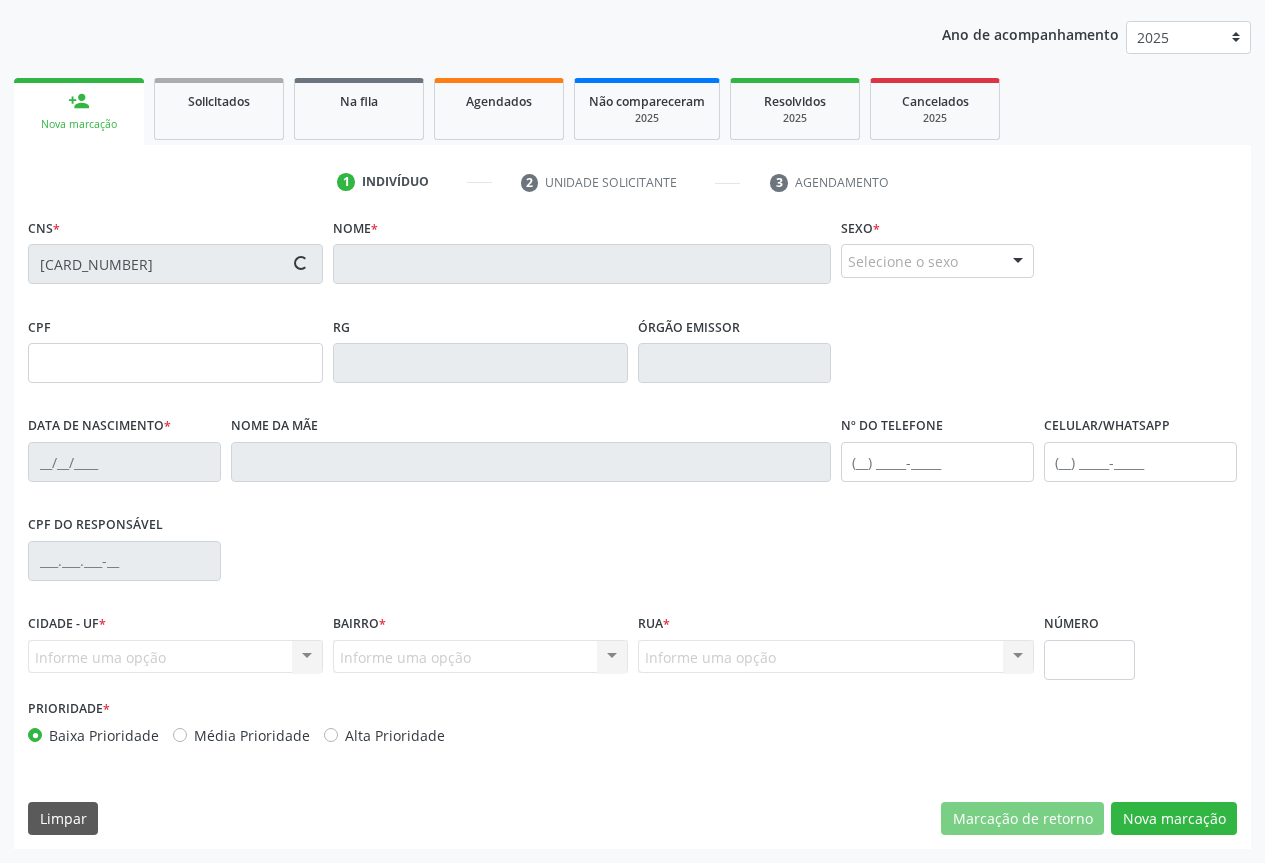 type on "[CARD]" 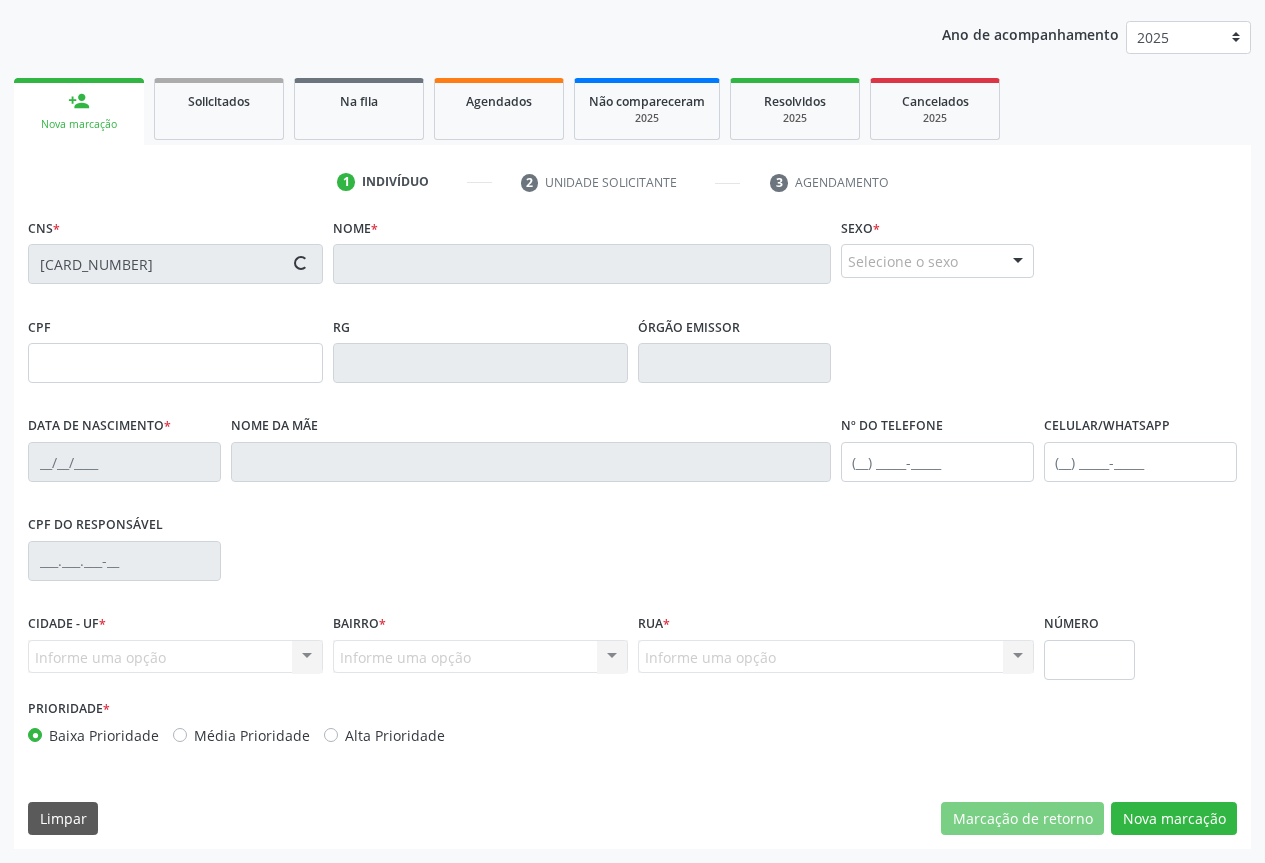 type on "[DATE]" 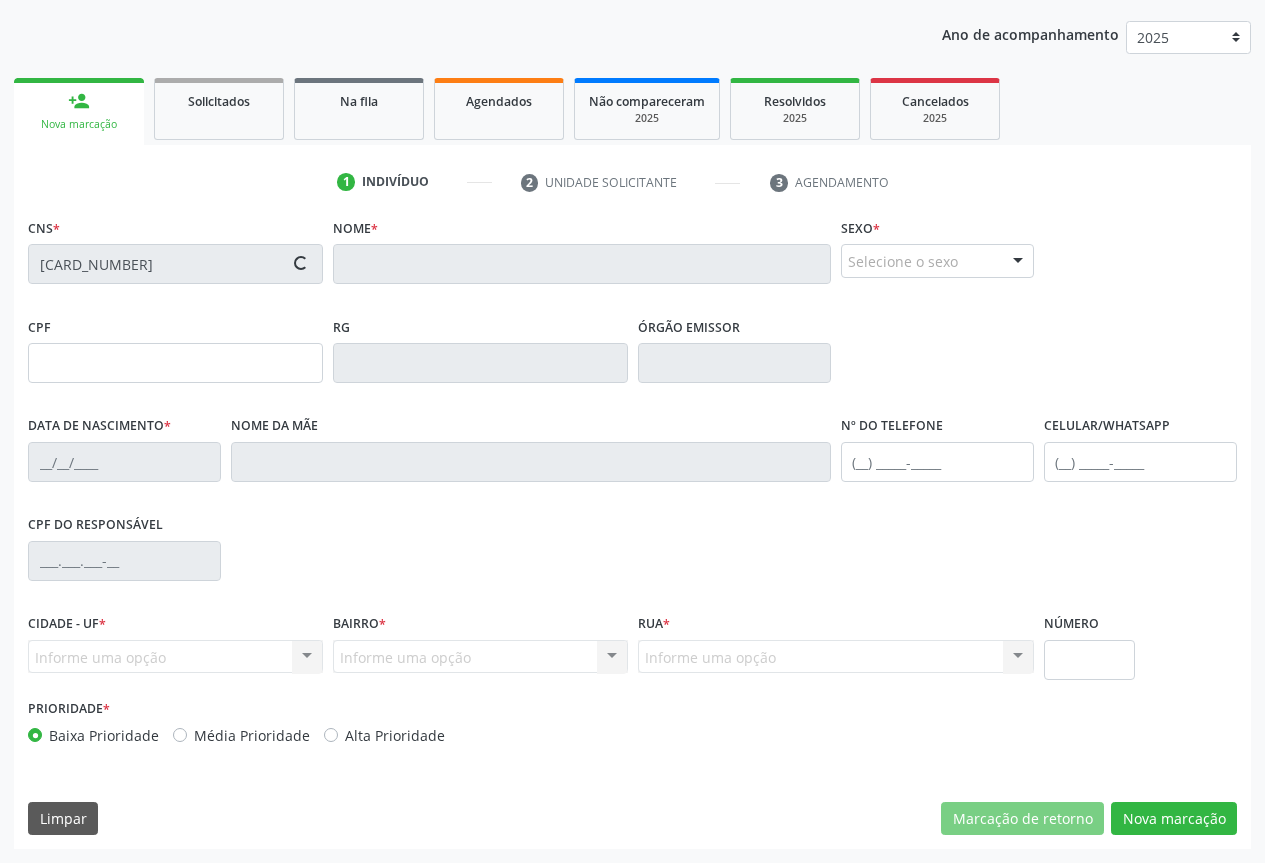 type on "[PHONE]" 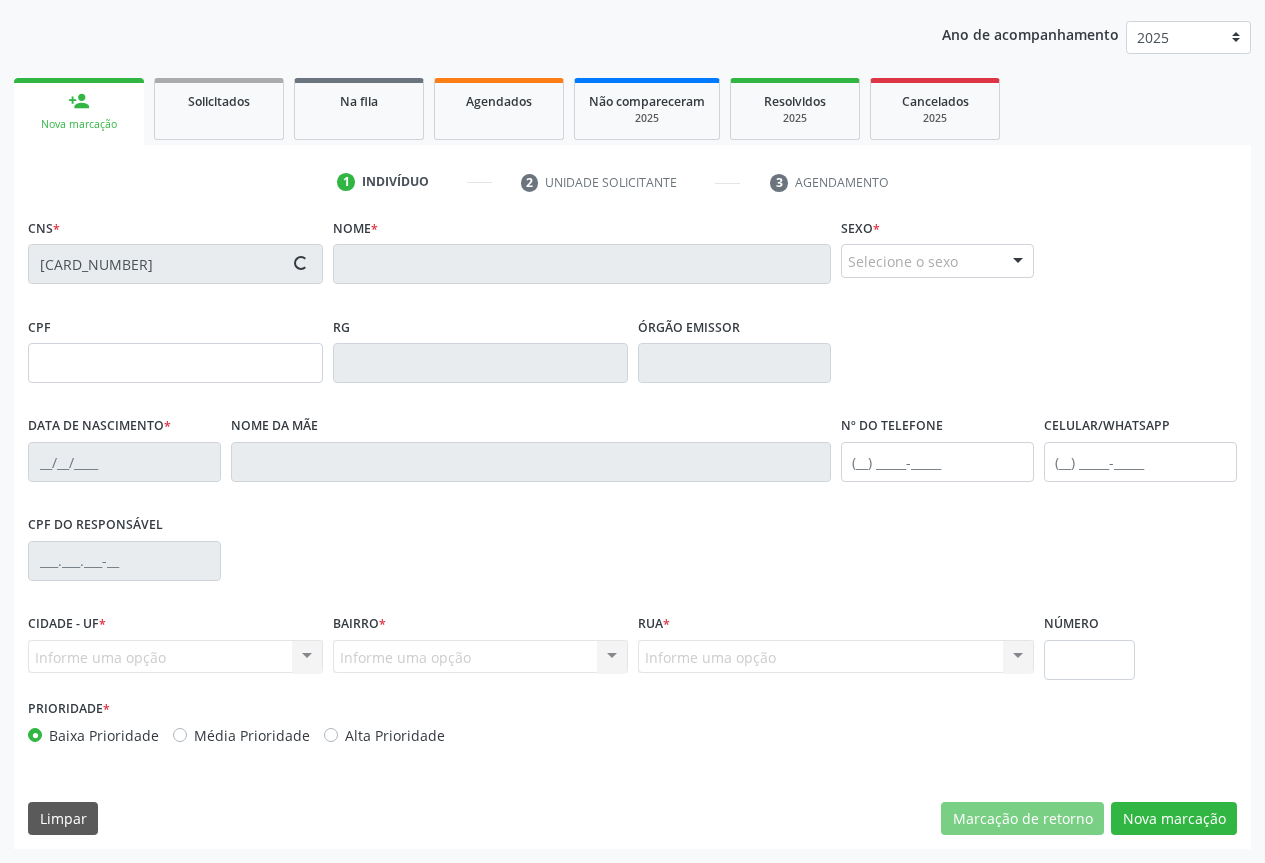 type on "[PHONE]" 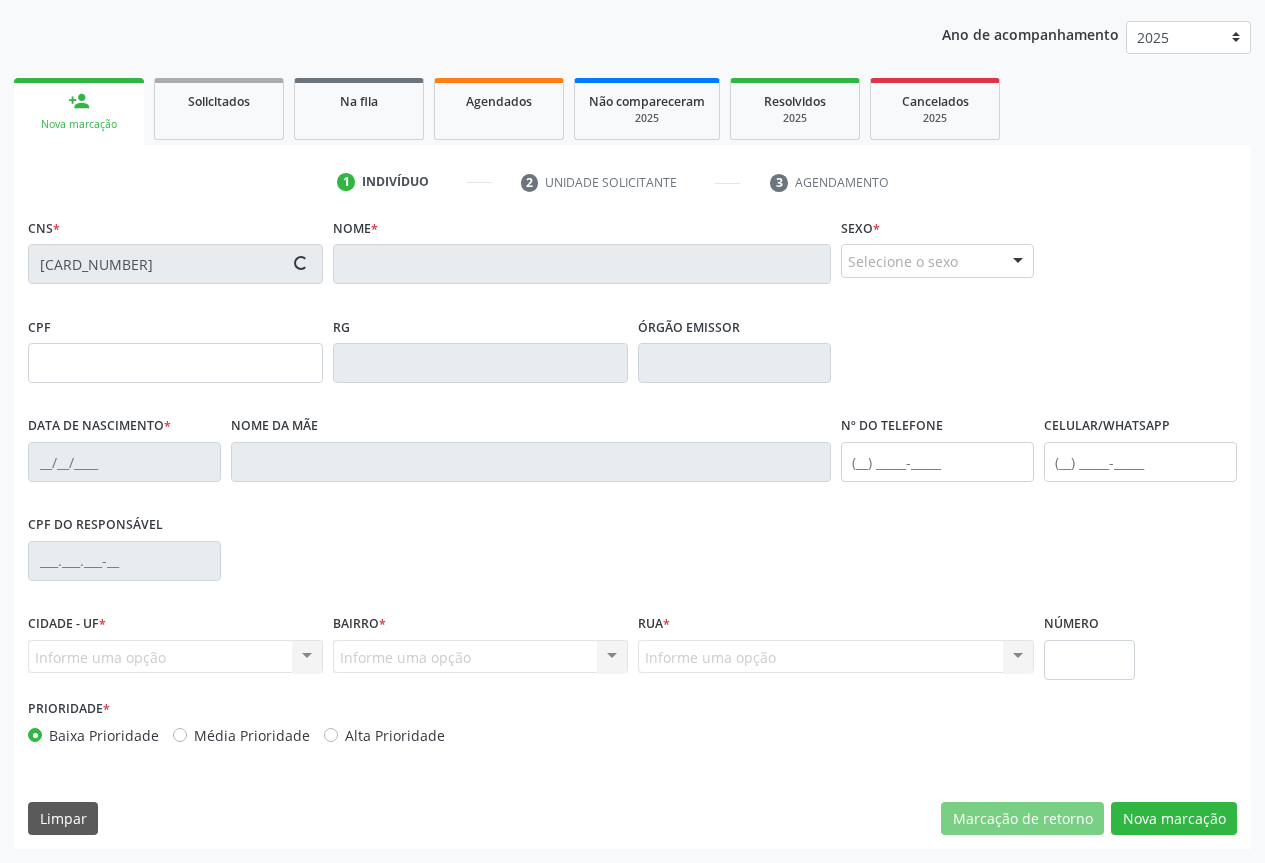type on "[CPF]" 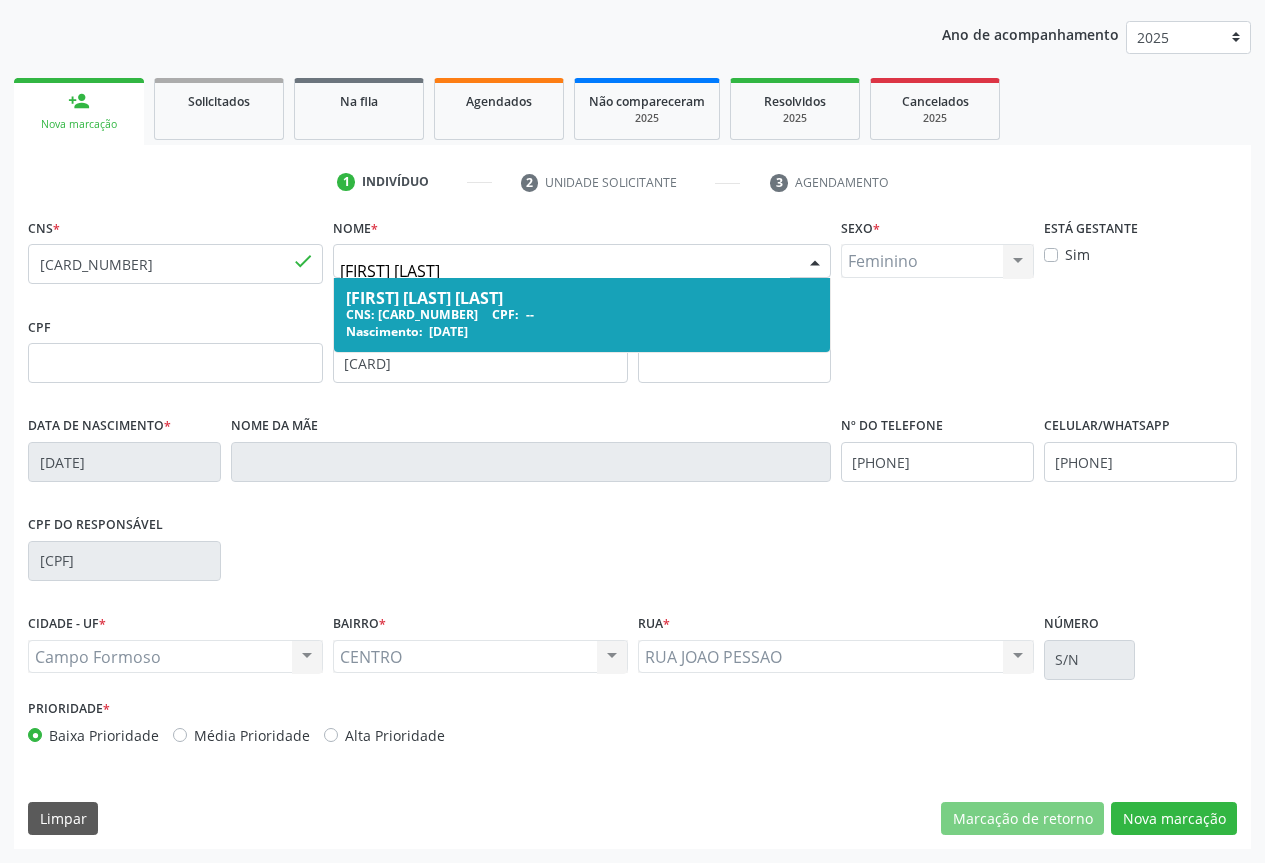 type on "[FIRST] [LAST]" 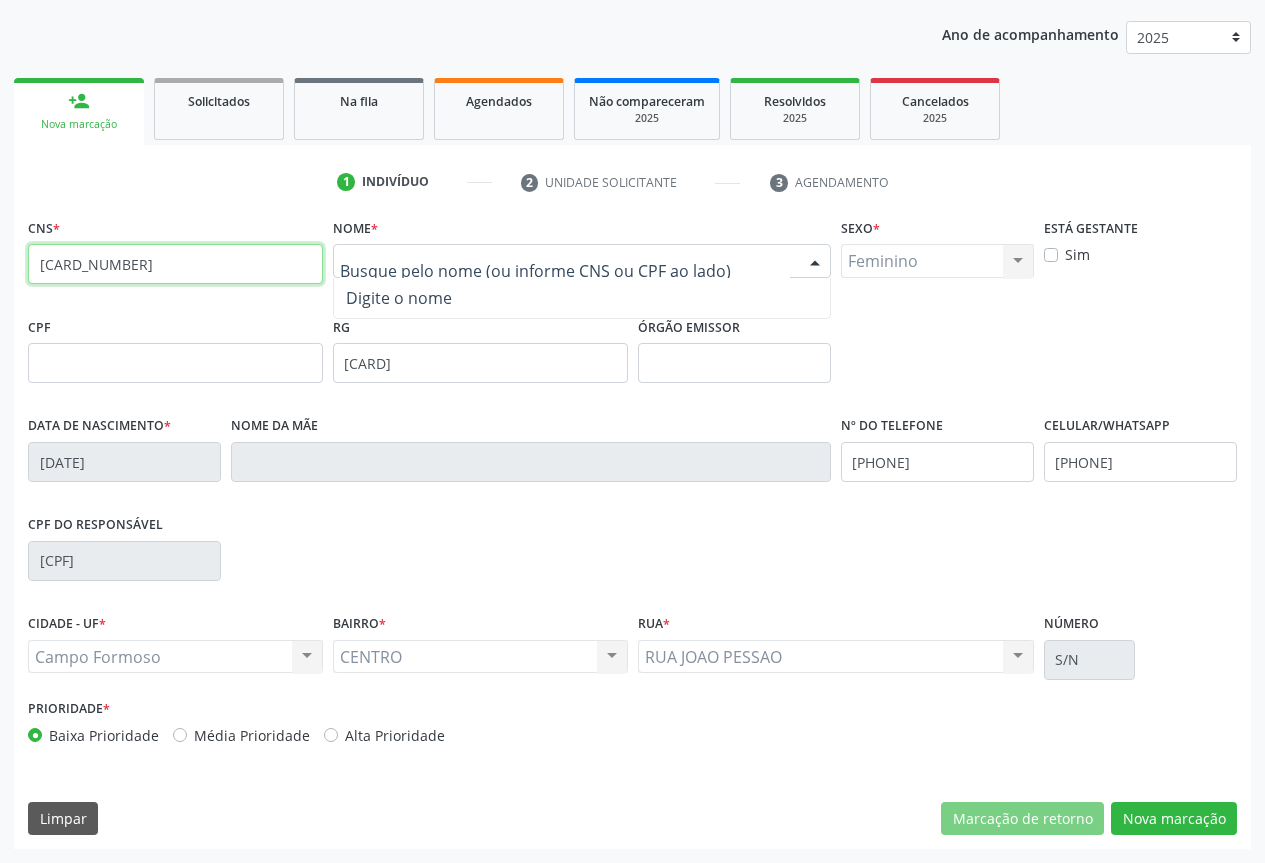 click on "[CARD_NUMBER]" at bounding box center [175, 264] 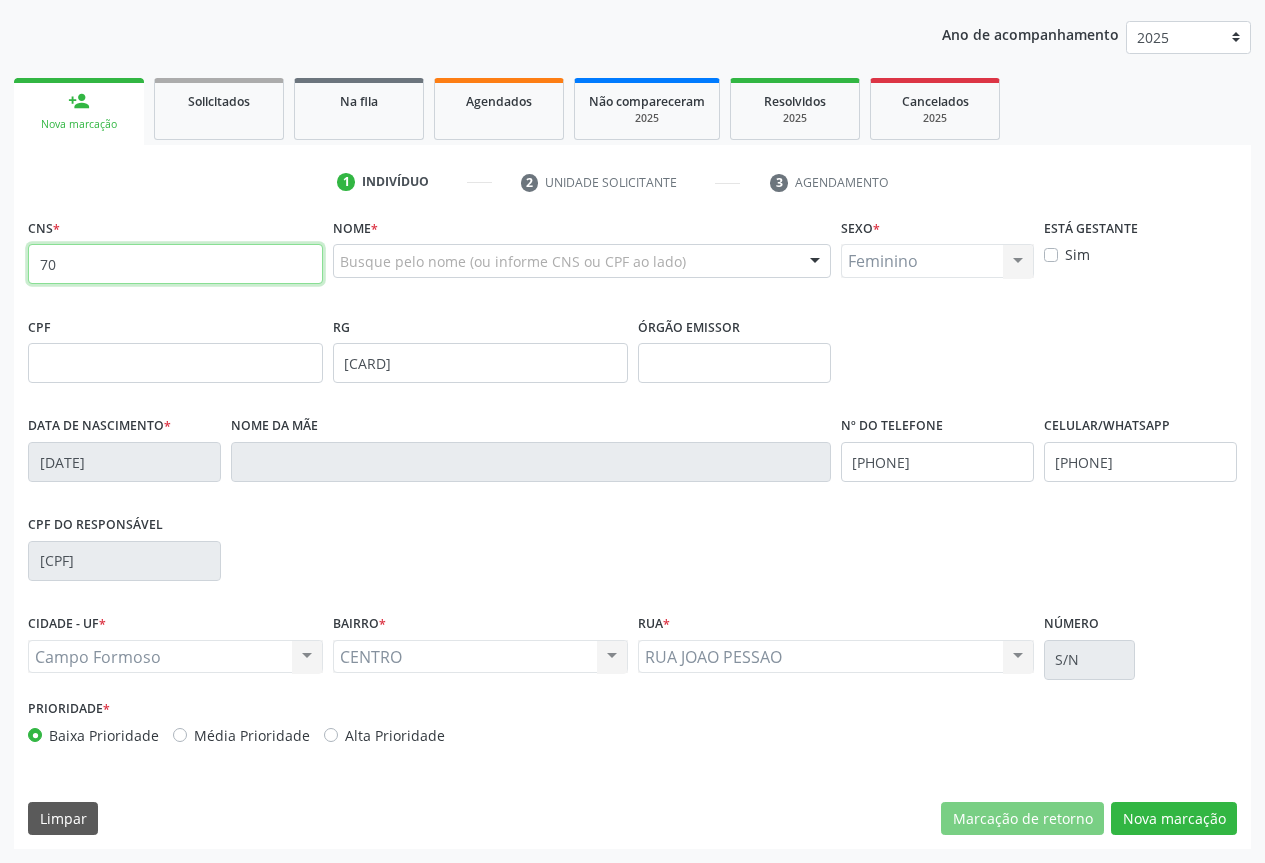 type on "7" 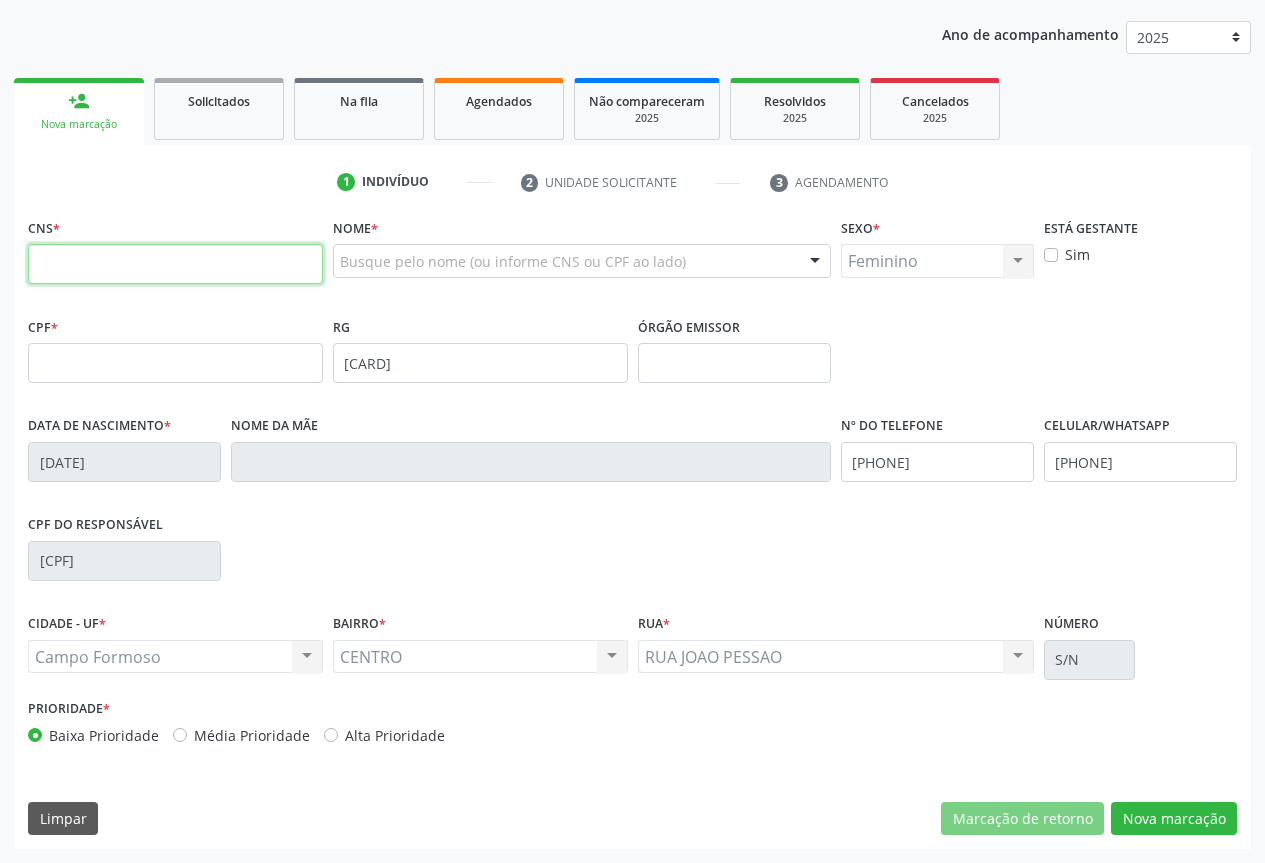 type 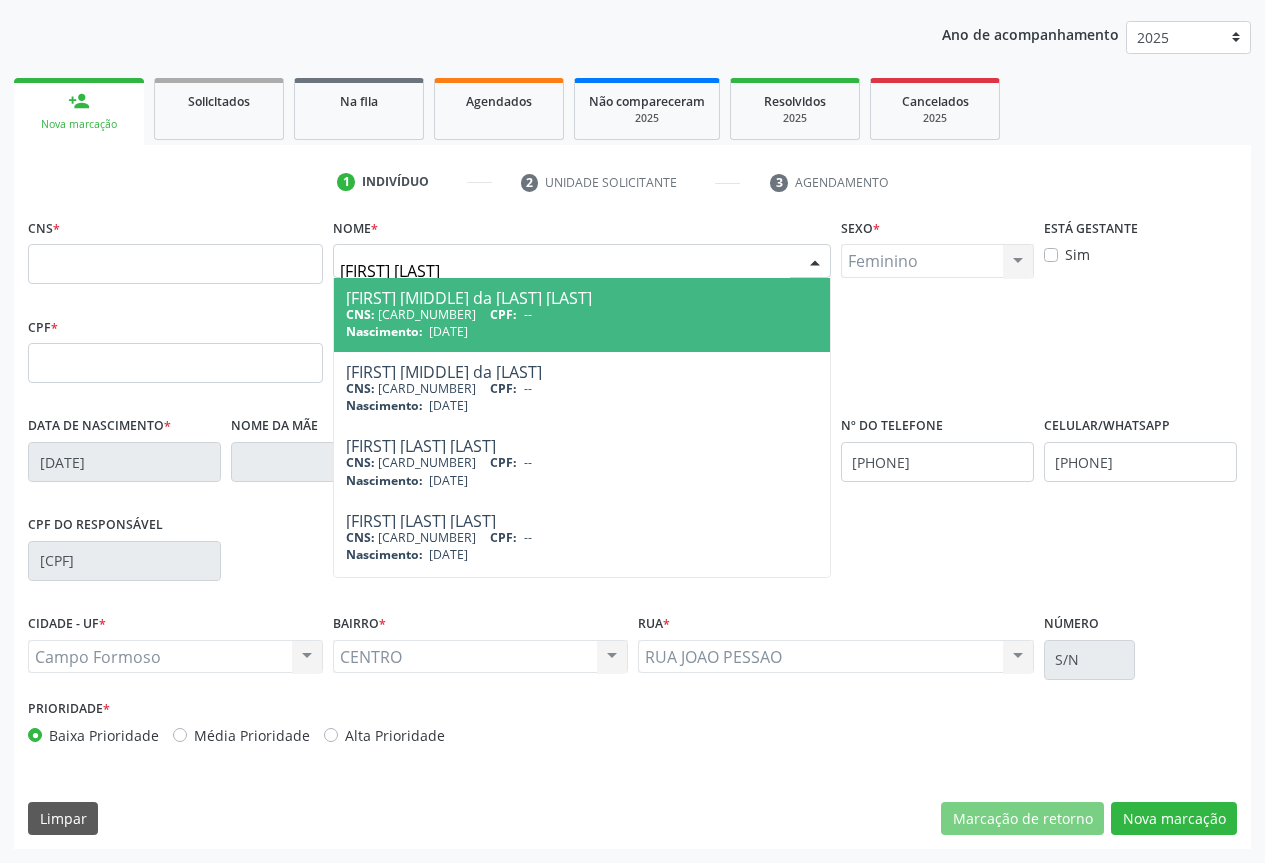 type on "[FIRST] [LAST]" 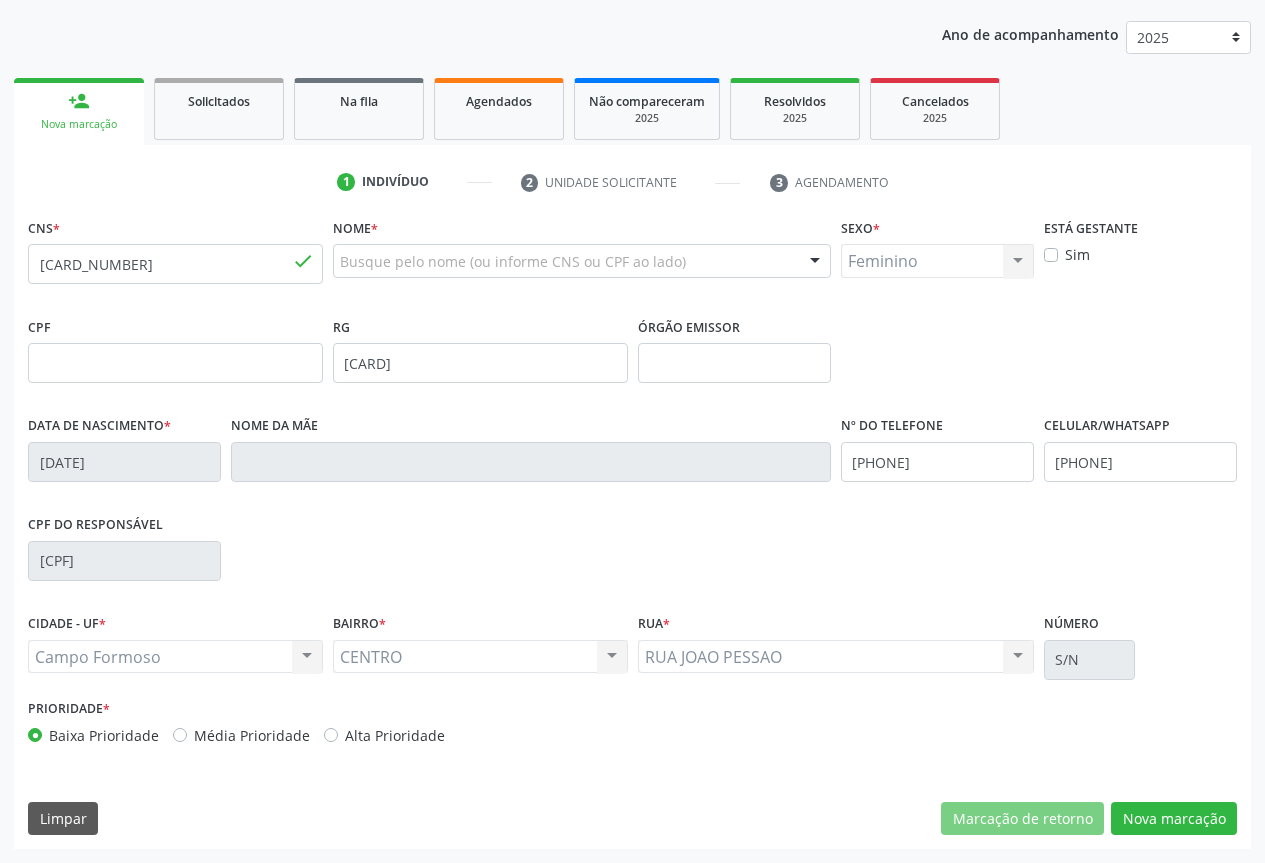 type 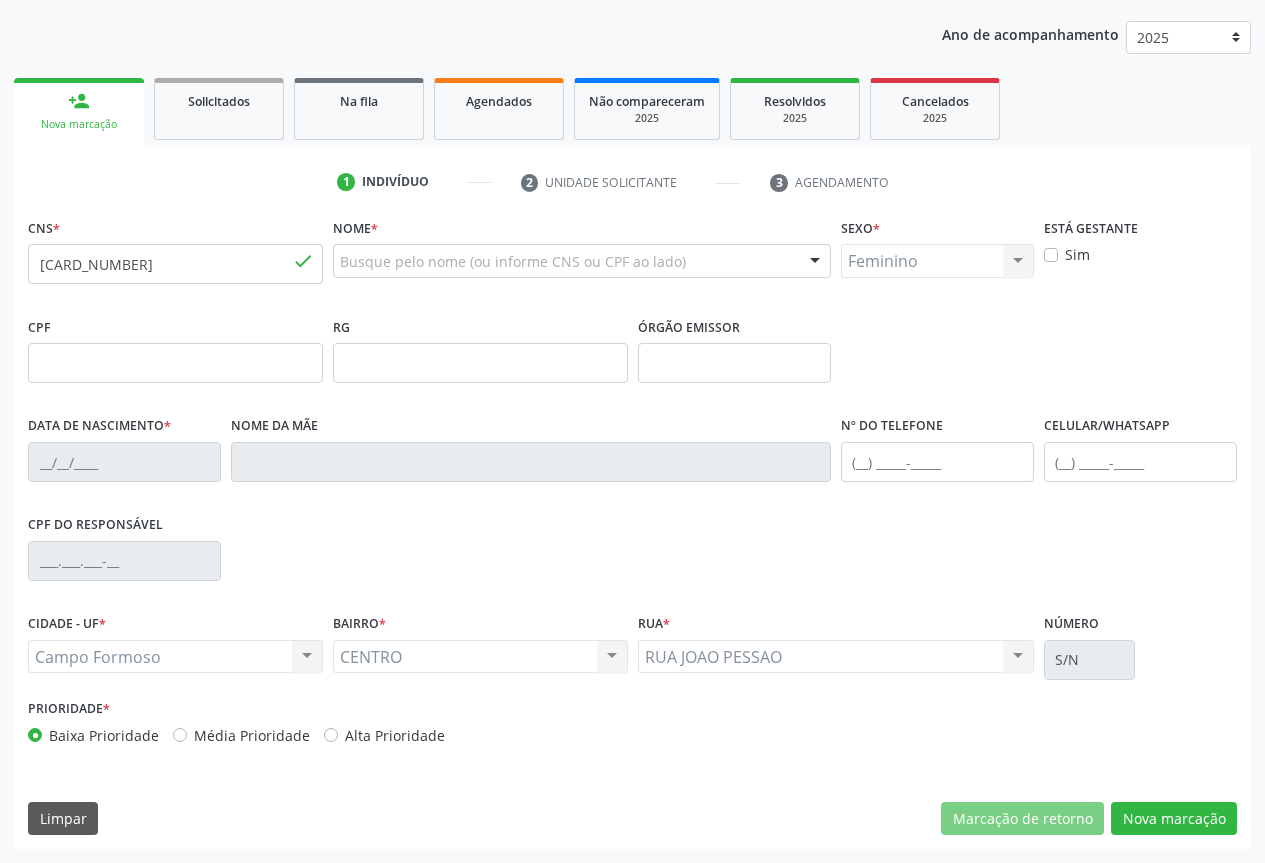 type 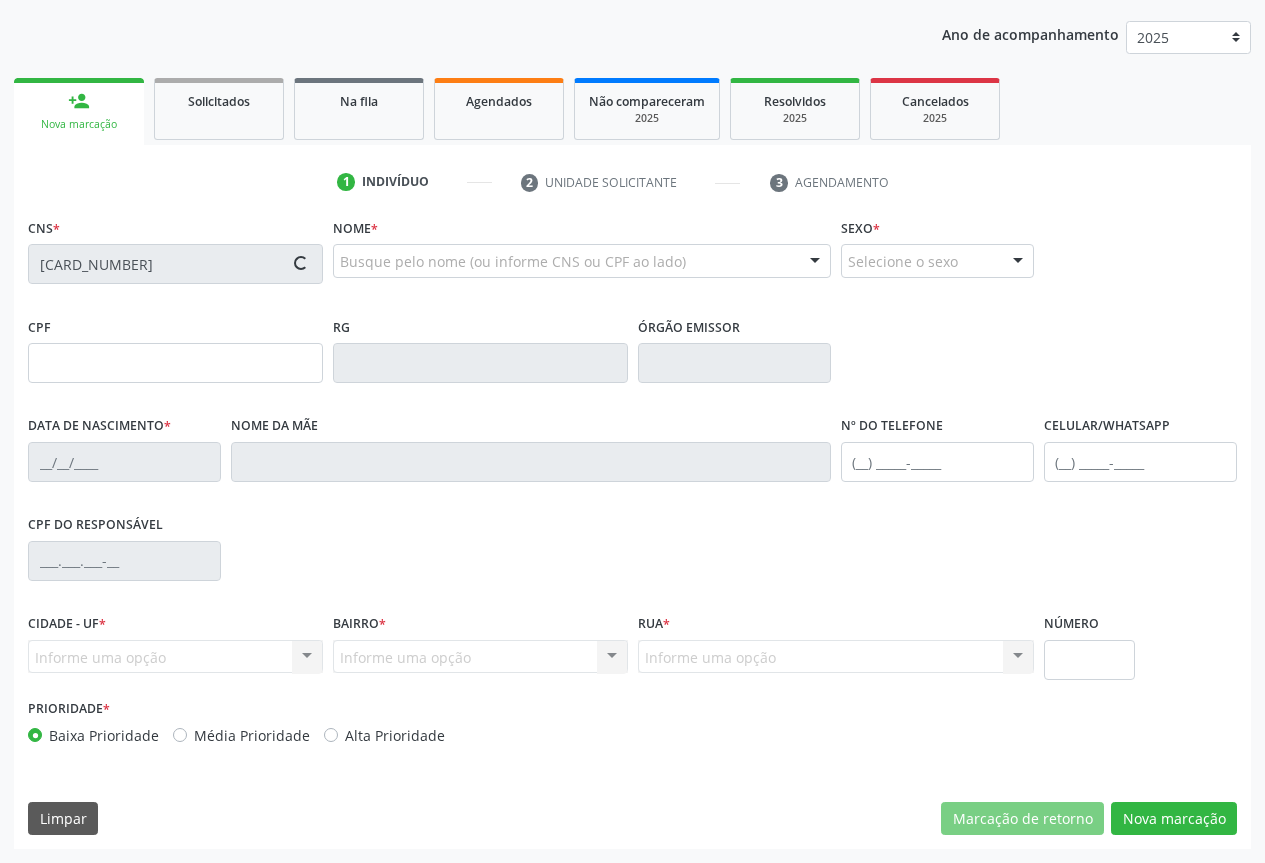 type on "[CARD]" 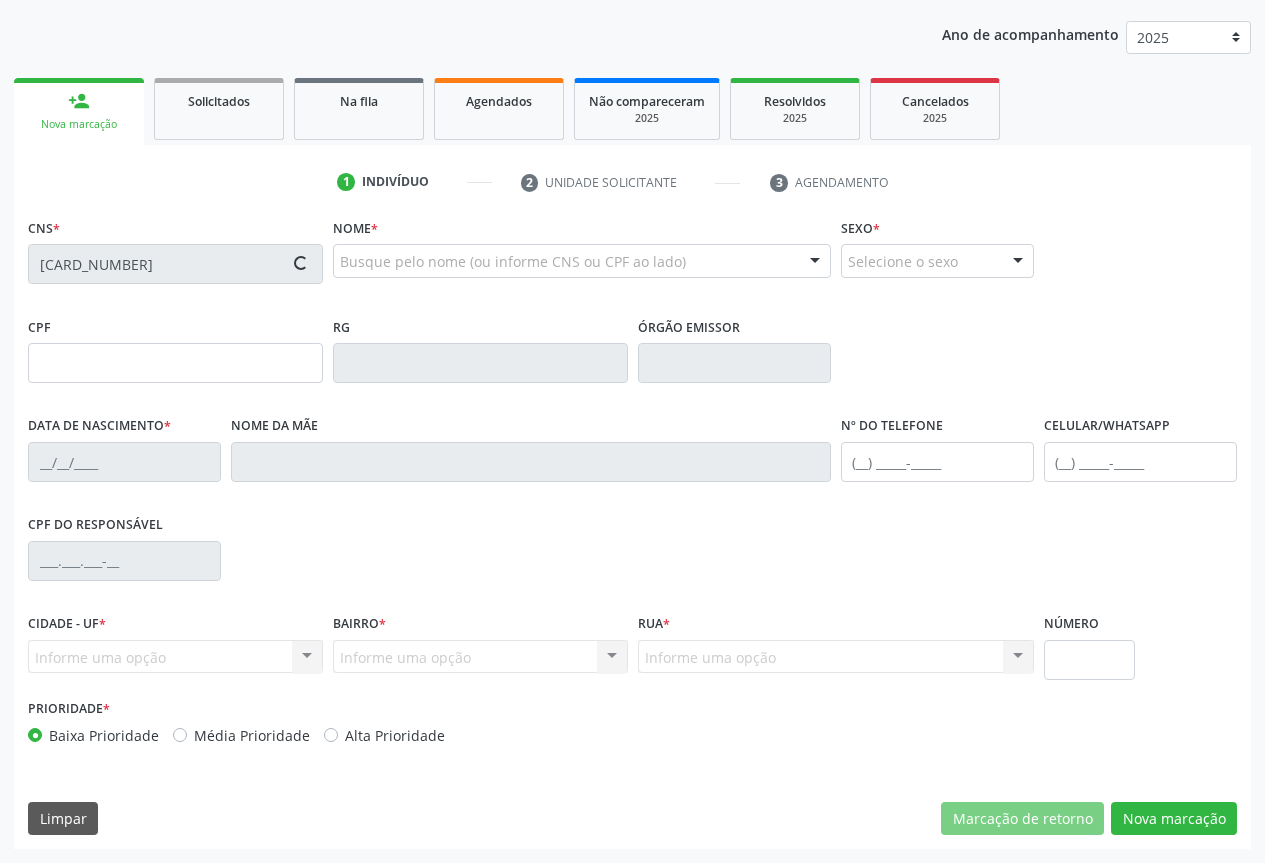 type on "[DATE]" 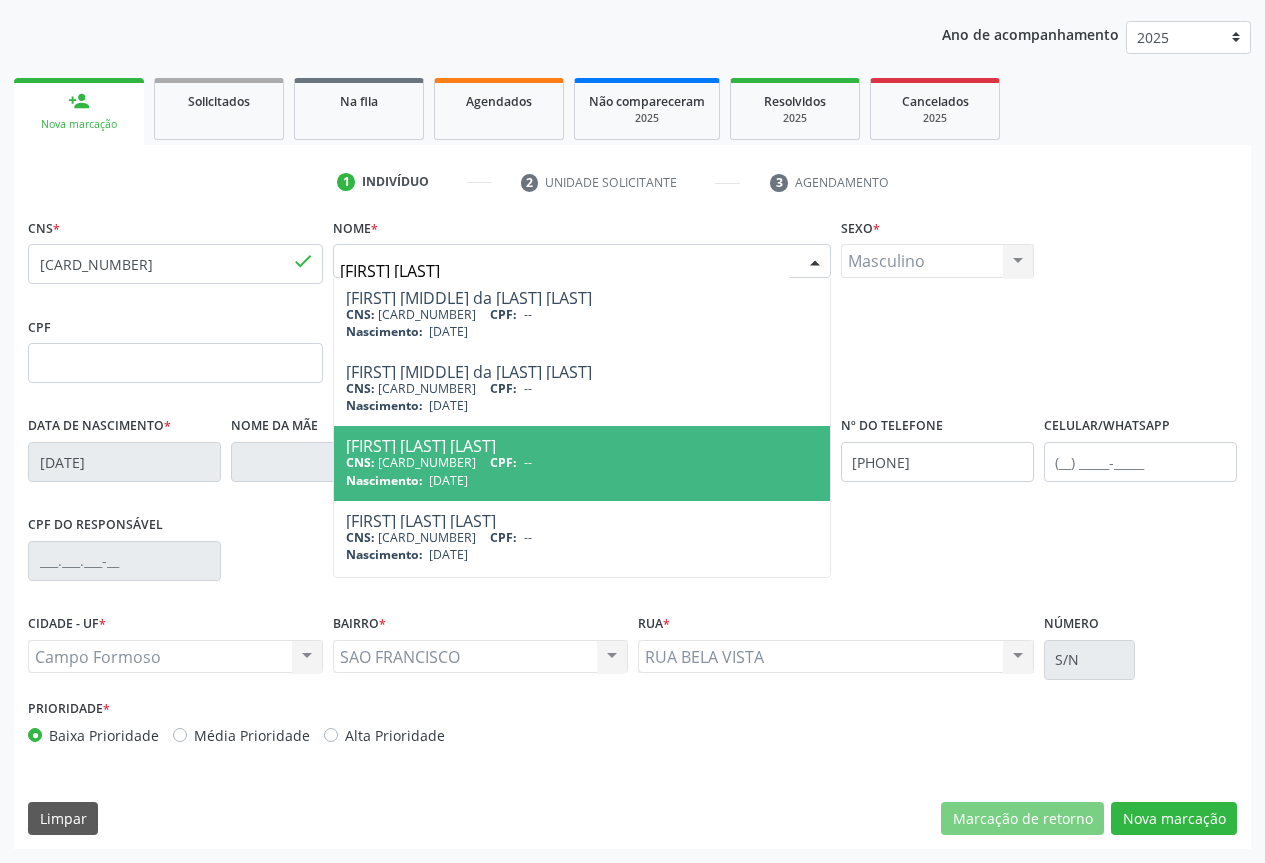 type on "[FIRST] [LAST]" 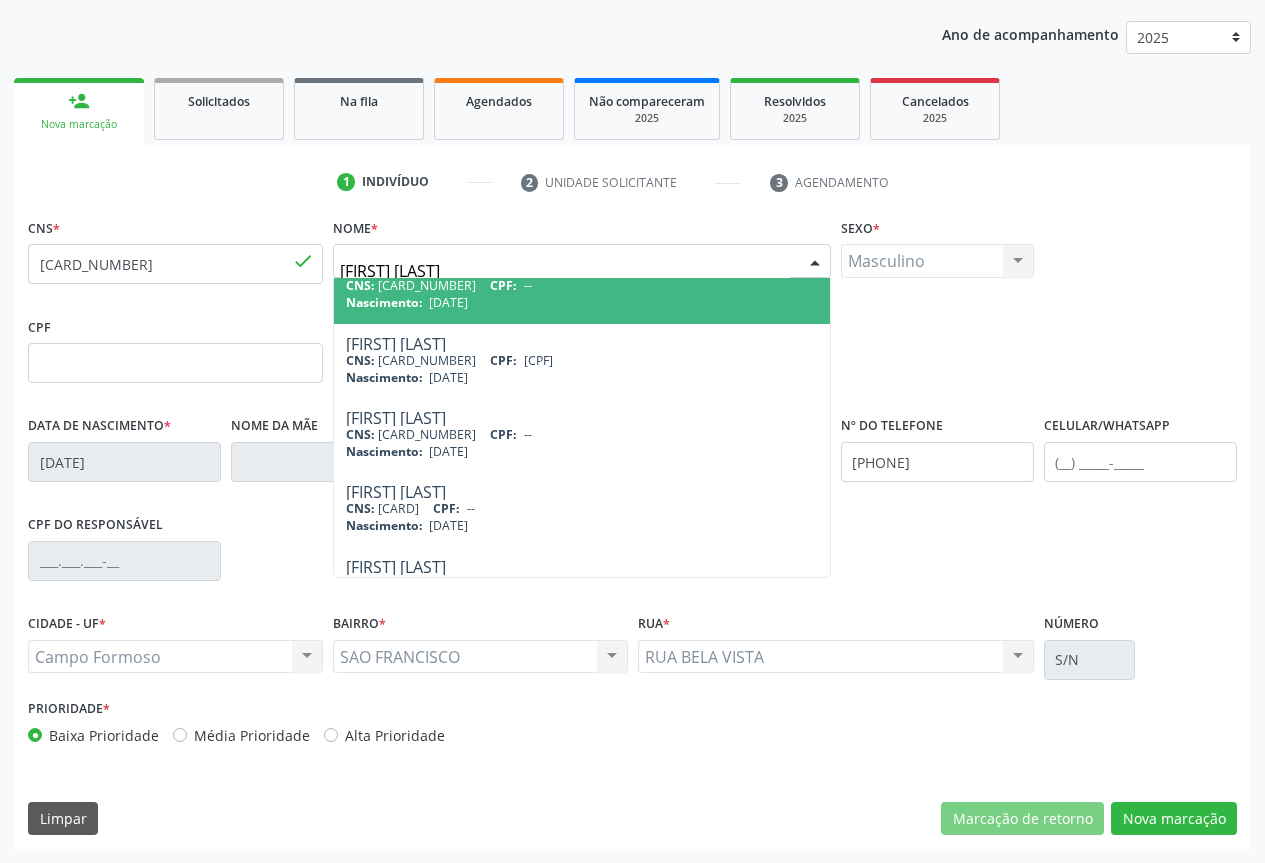 scroll, scrollTop: 300, scrollLeft: 0, axis: vertical 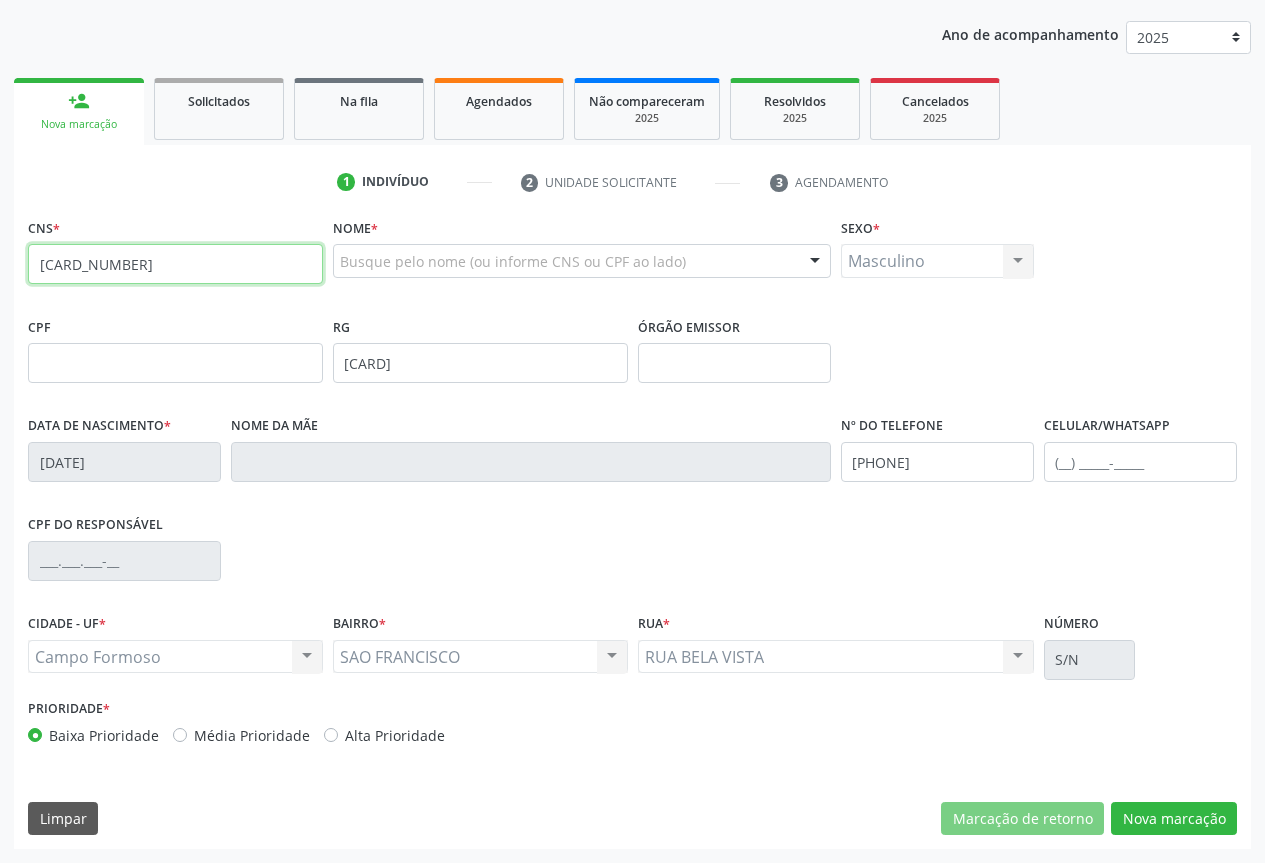 click on "[CARD_NUMBER]" at bounding box center (175, 264) 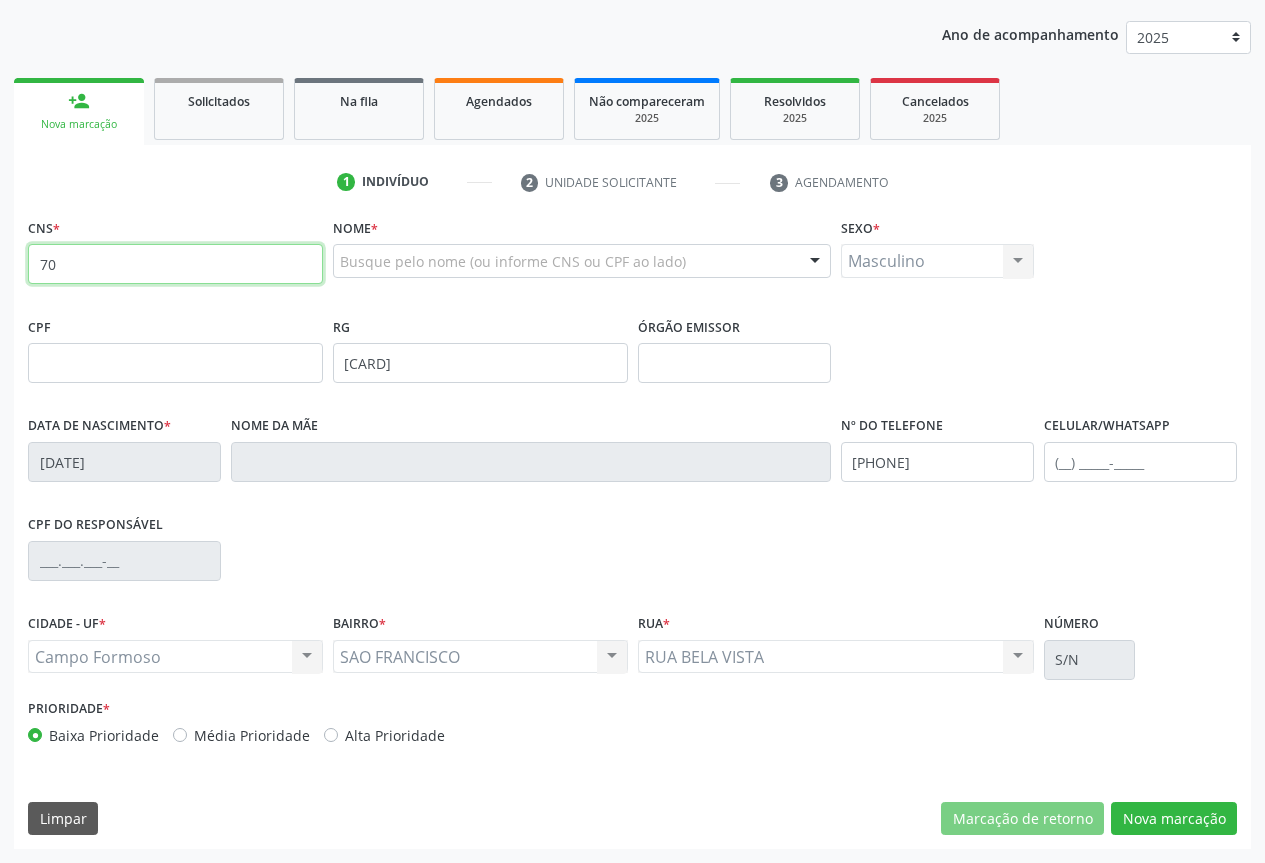 type on "7" 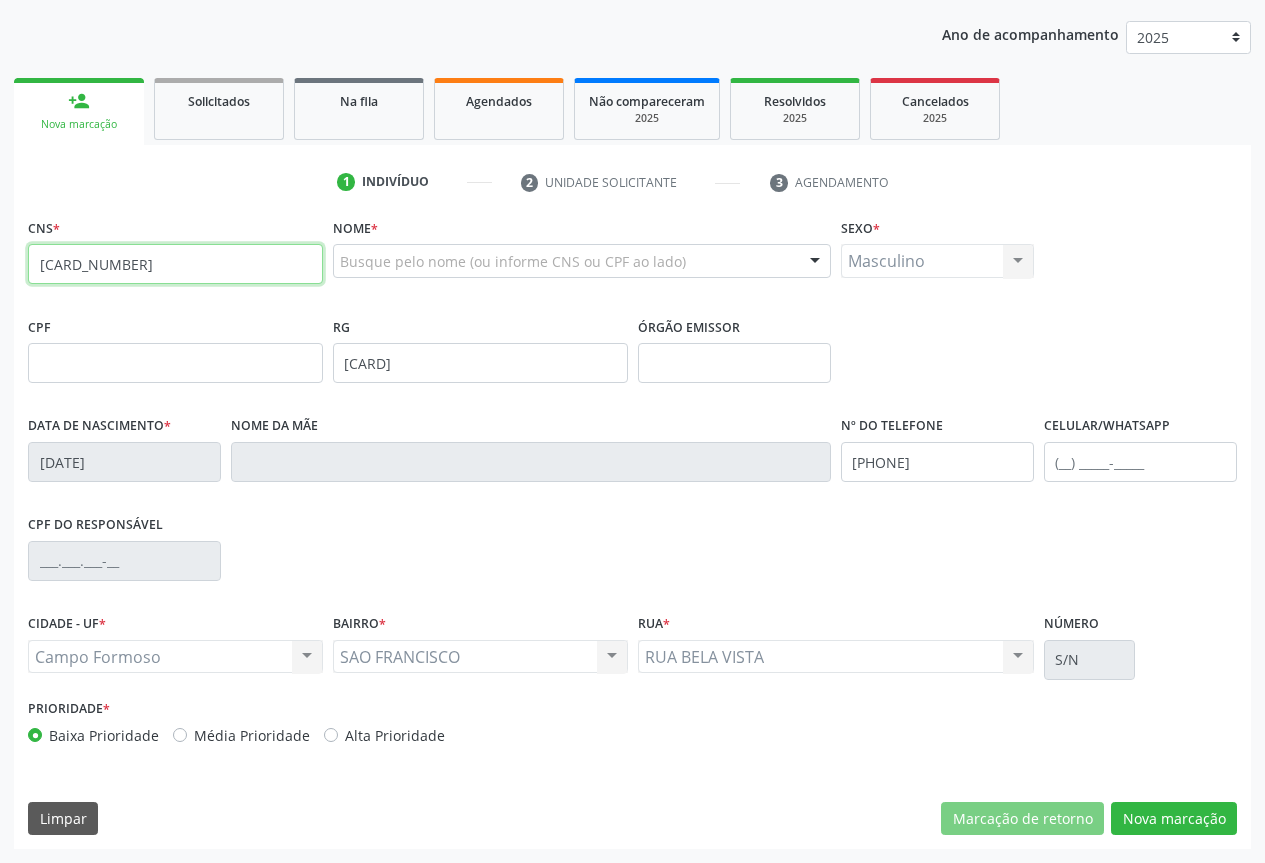 type on "[CARD_NUMBER]" 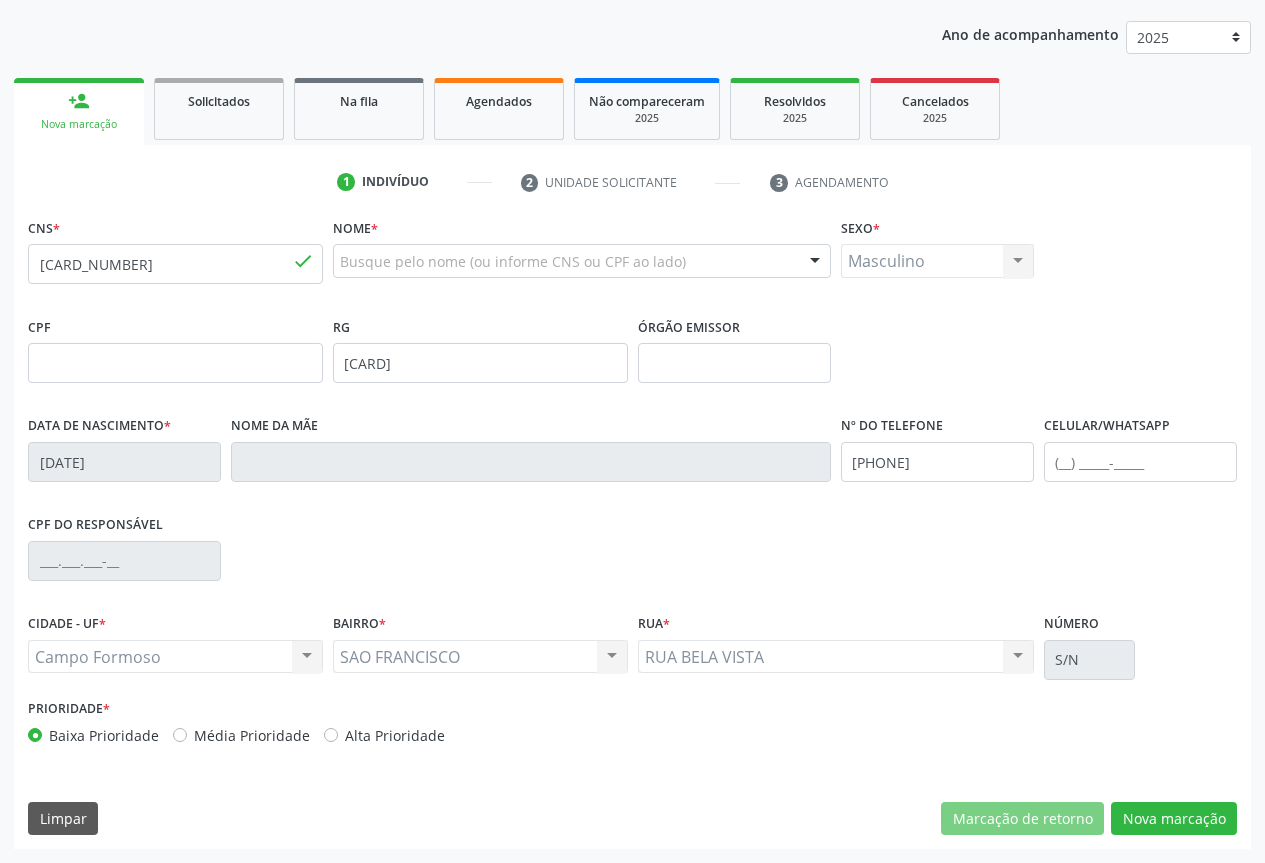 type 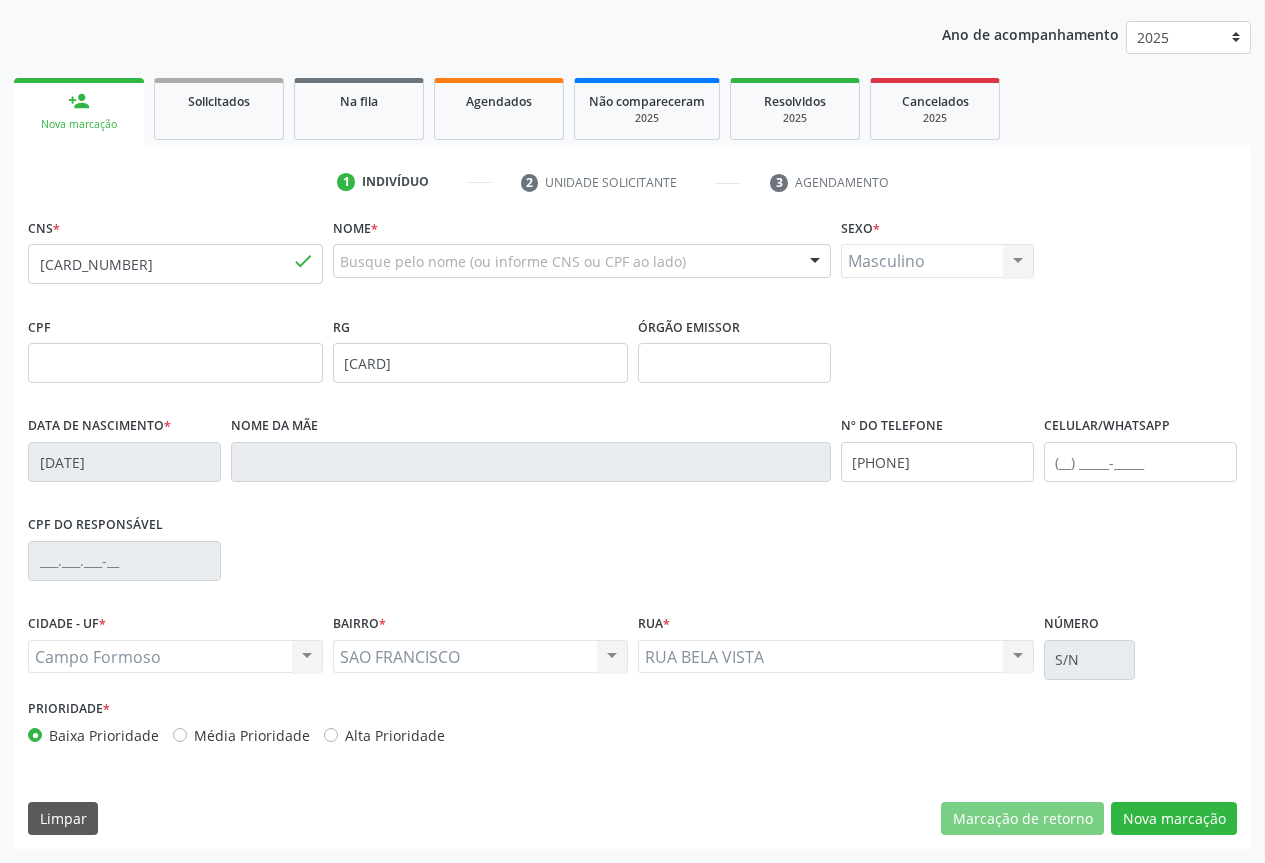 type 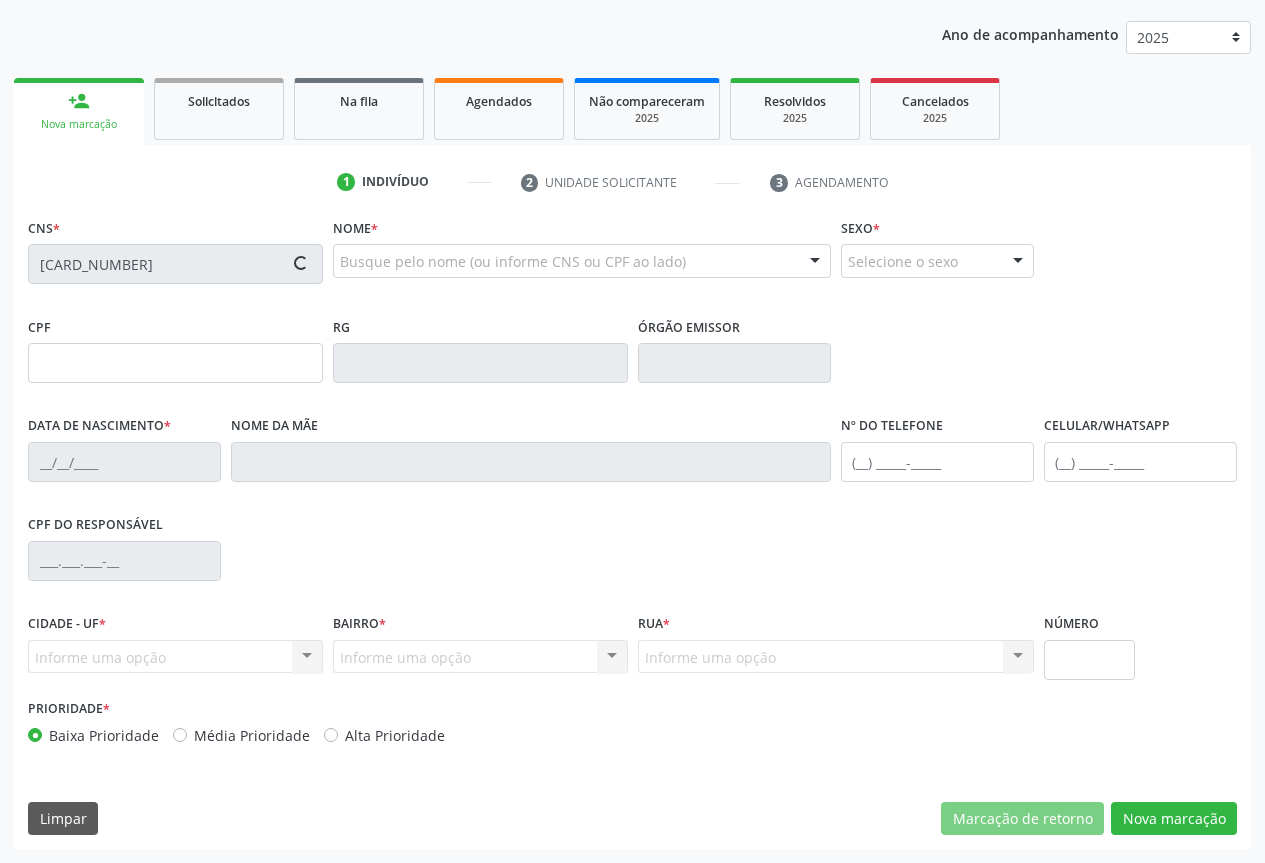 type on "[CARD_NUMBER]" 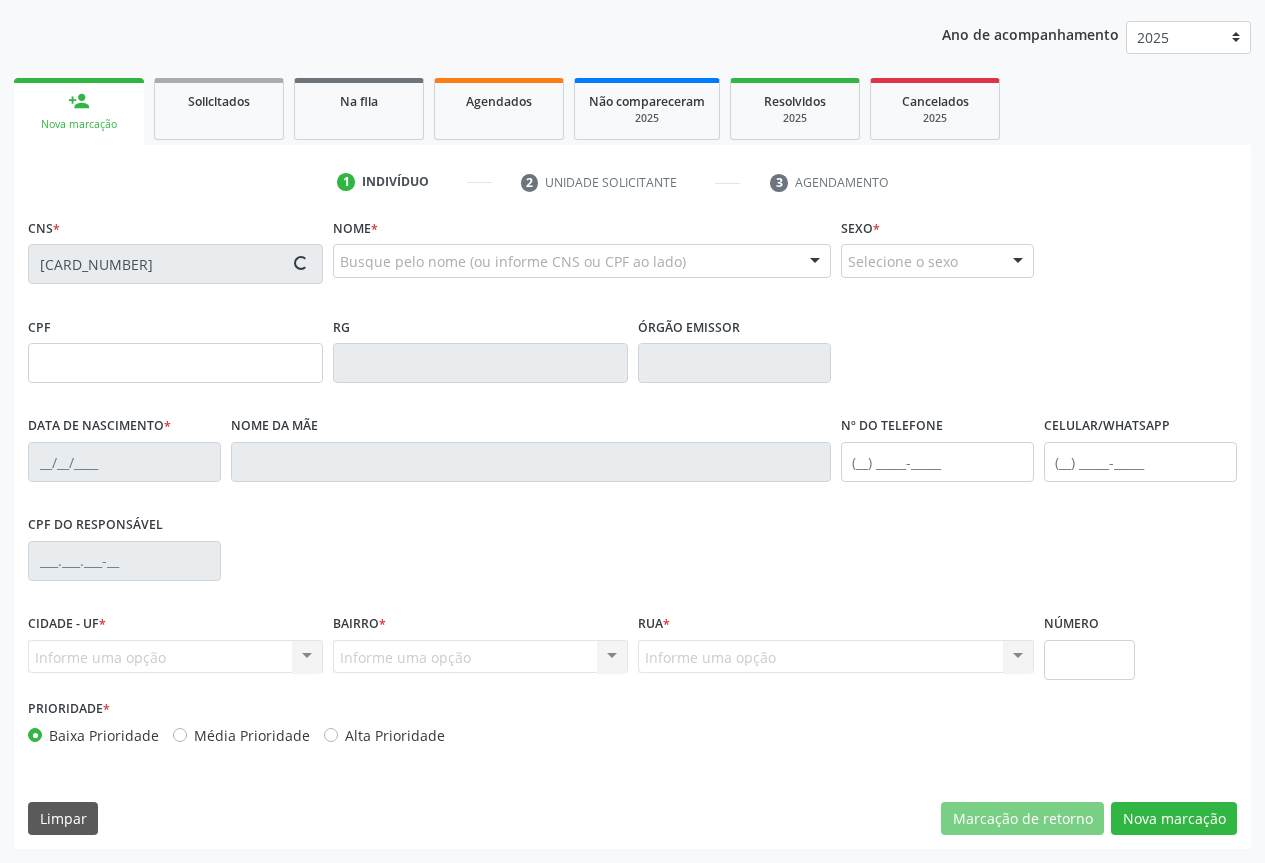 type on "[DATE]" 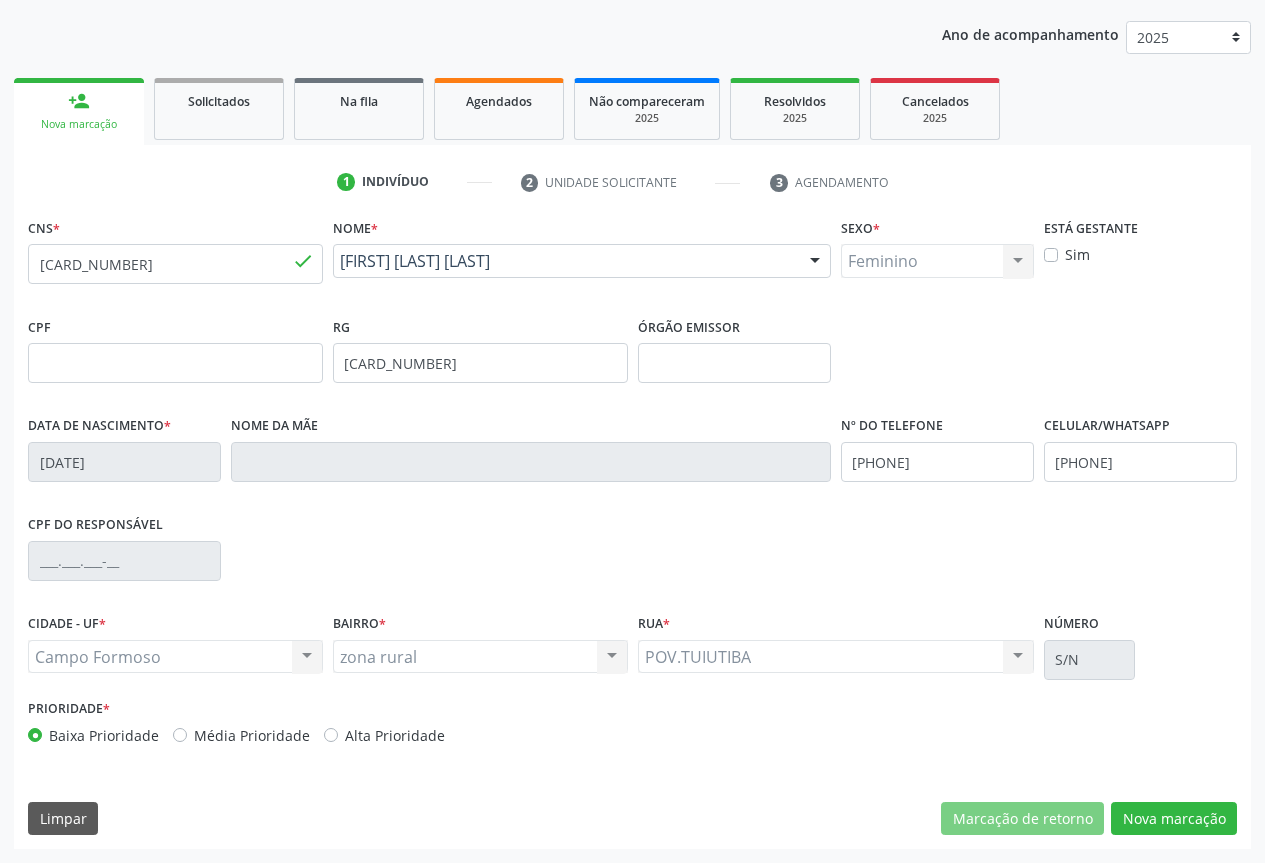 drag, startPoint x: 549, startPoint y: 233, endPoint x: 534, endPoint y: 257, distance: 28.301943 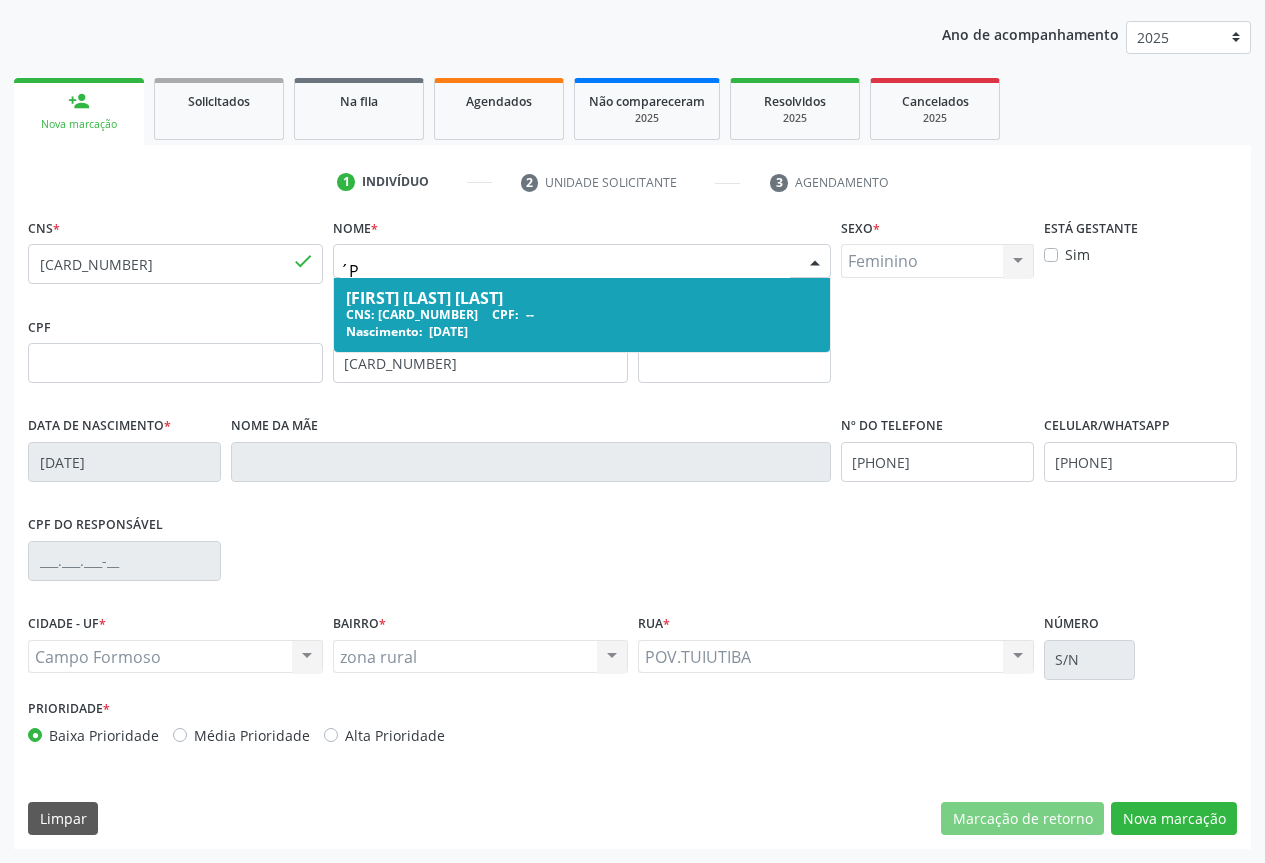 type on "´" 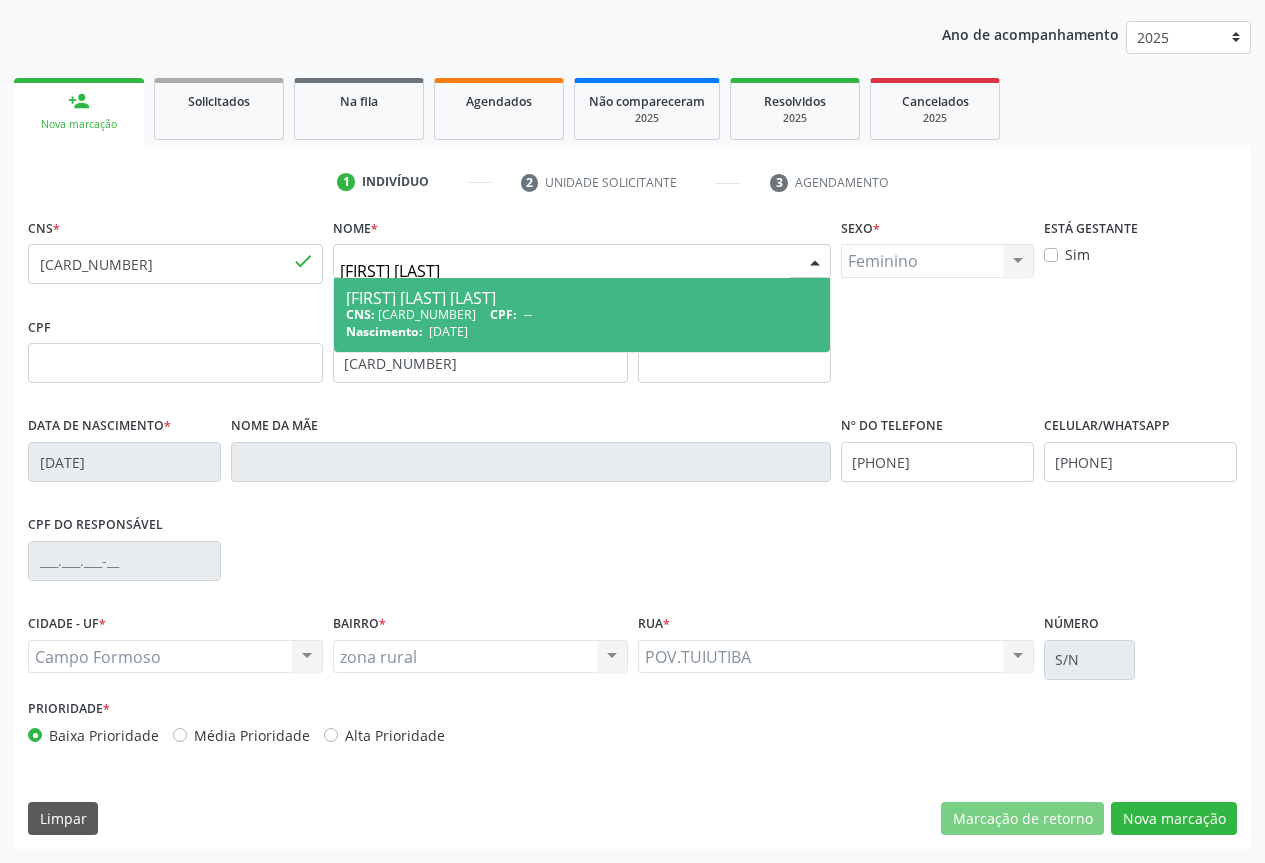 type on "[FIRST] [LAST]" 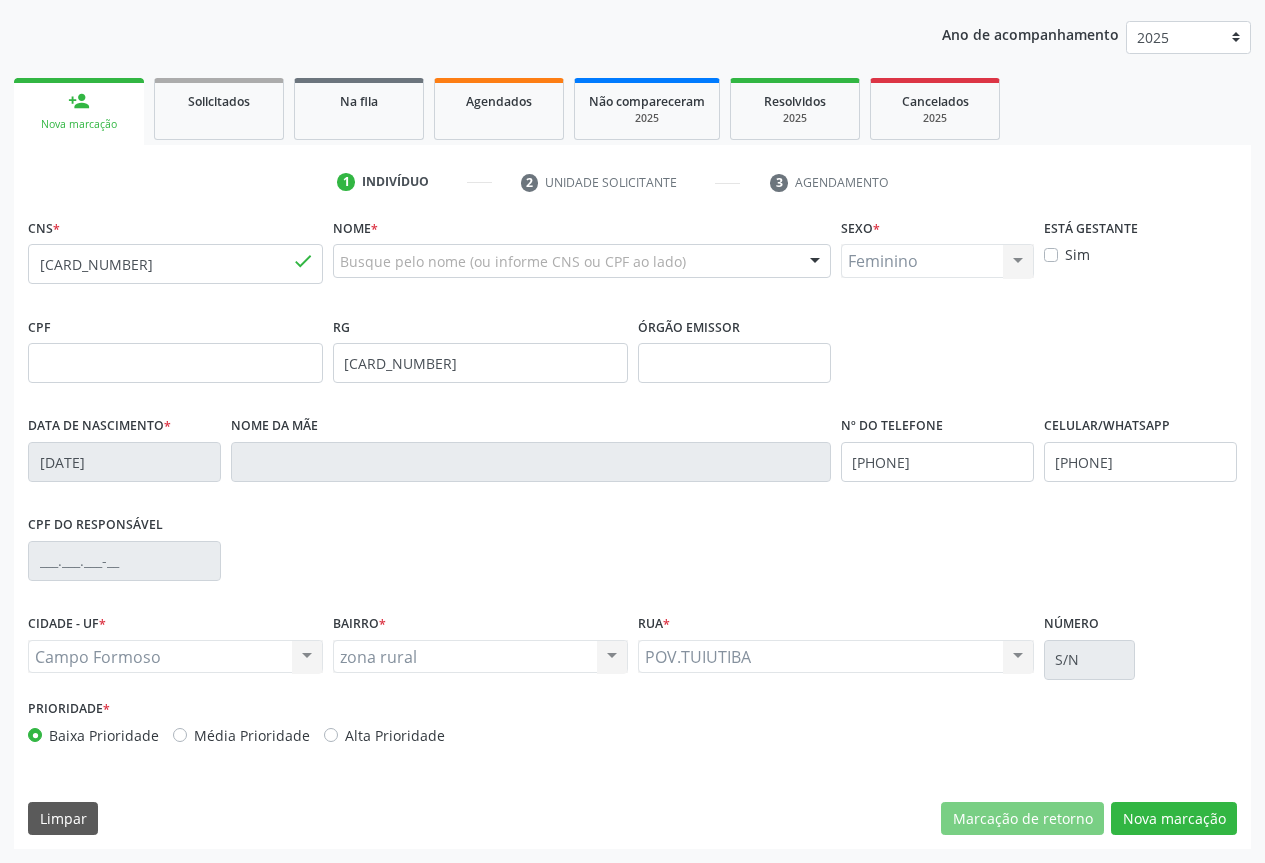 type 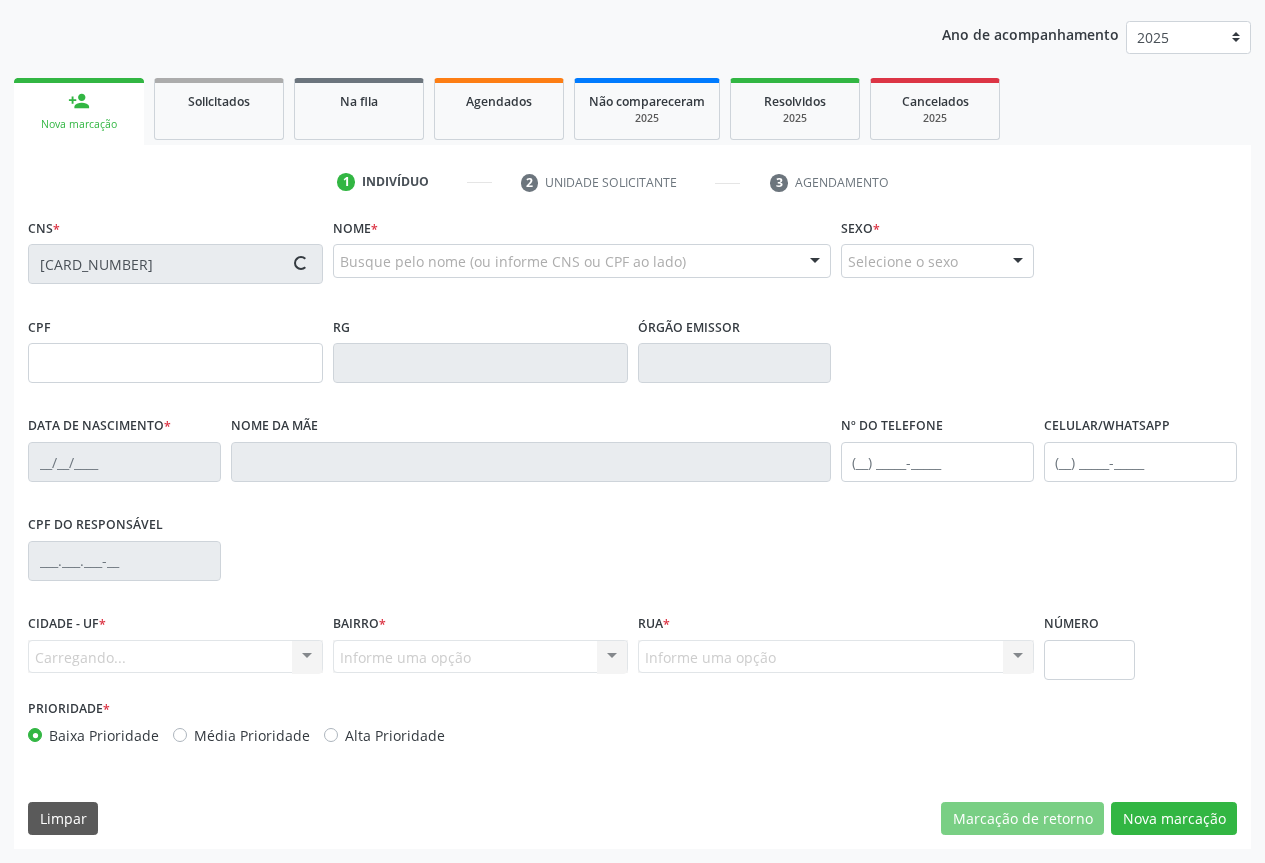 type on "[CARD_NUMBER]" 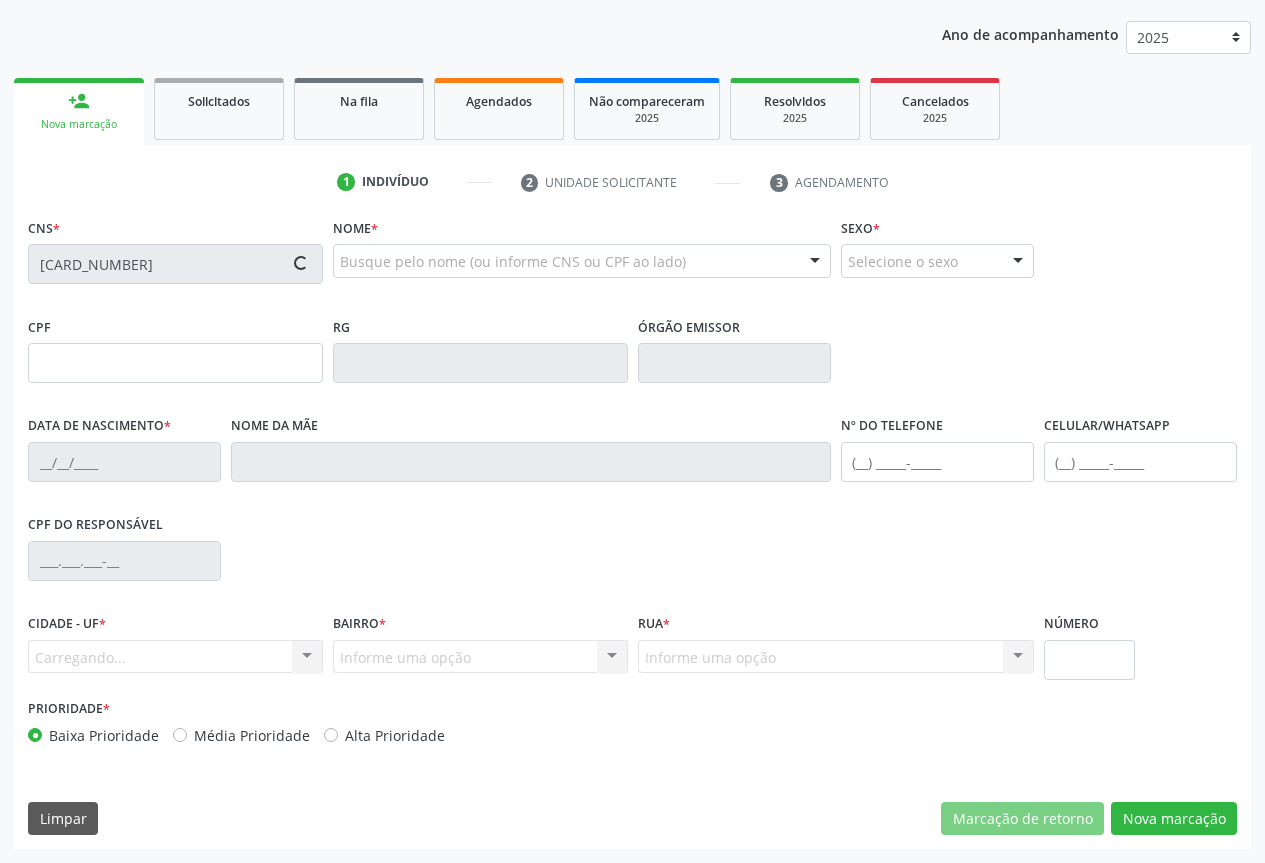 type on "[DATE]" 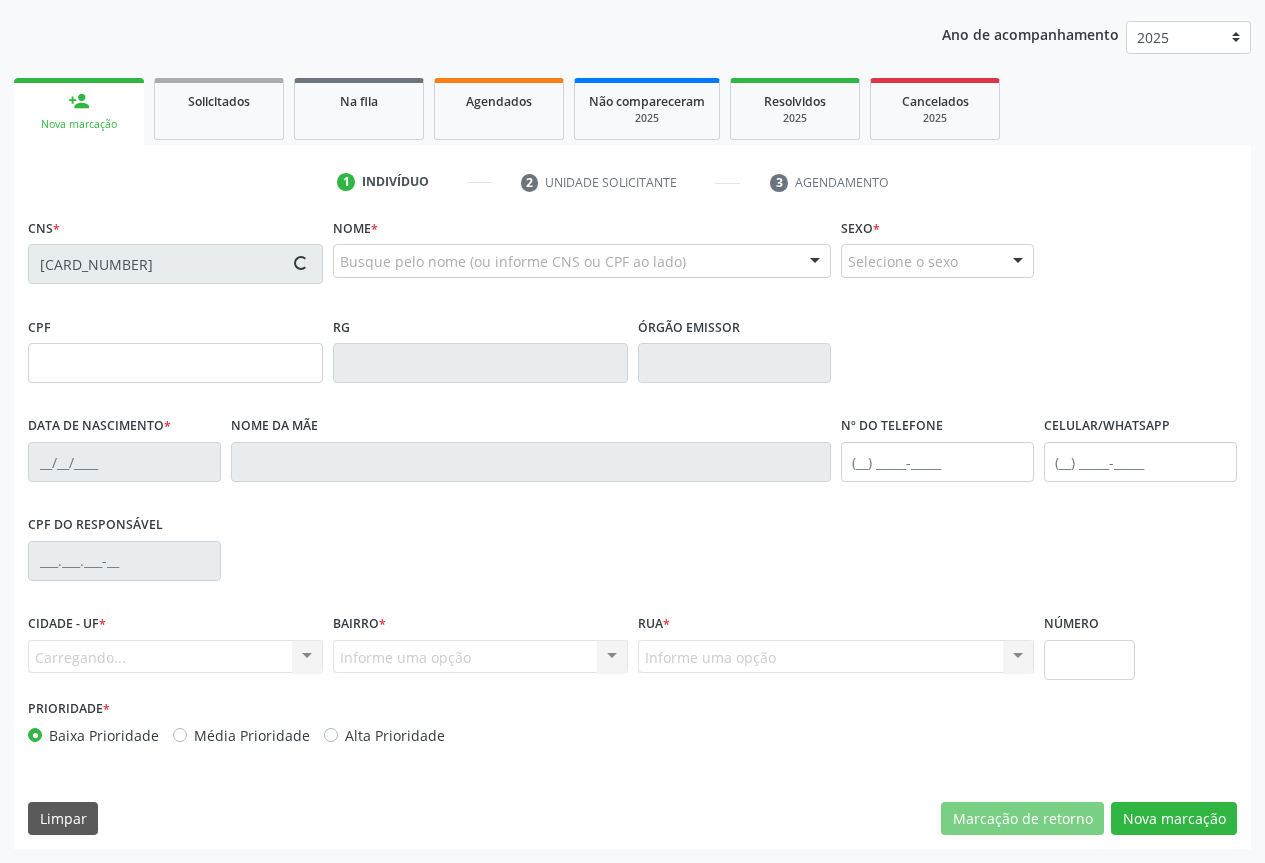 type on "[PHONE]" 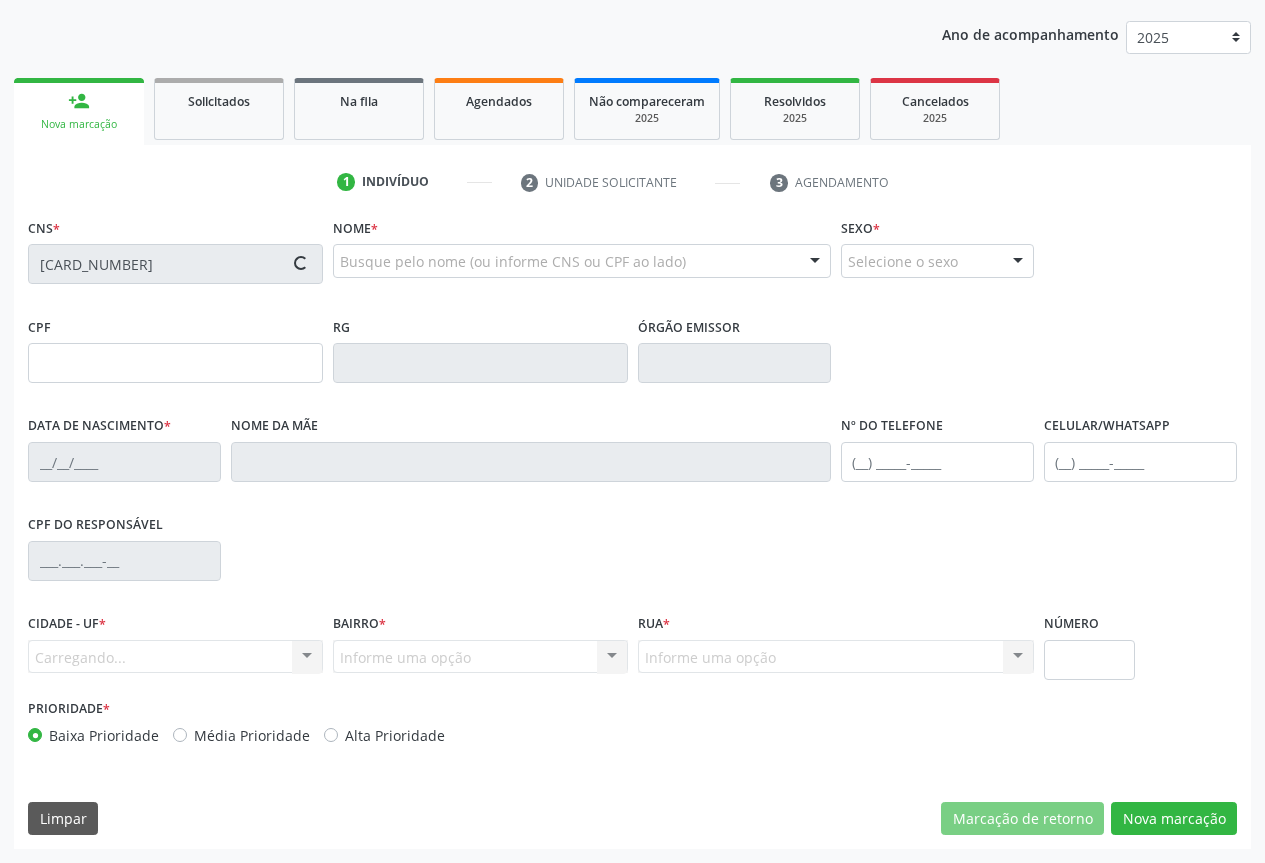 type on "[PHONE]" 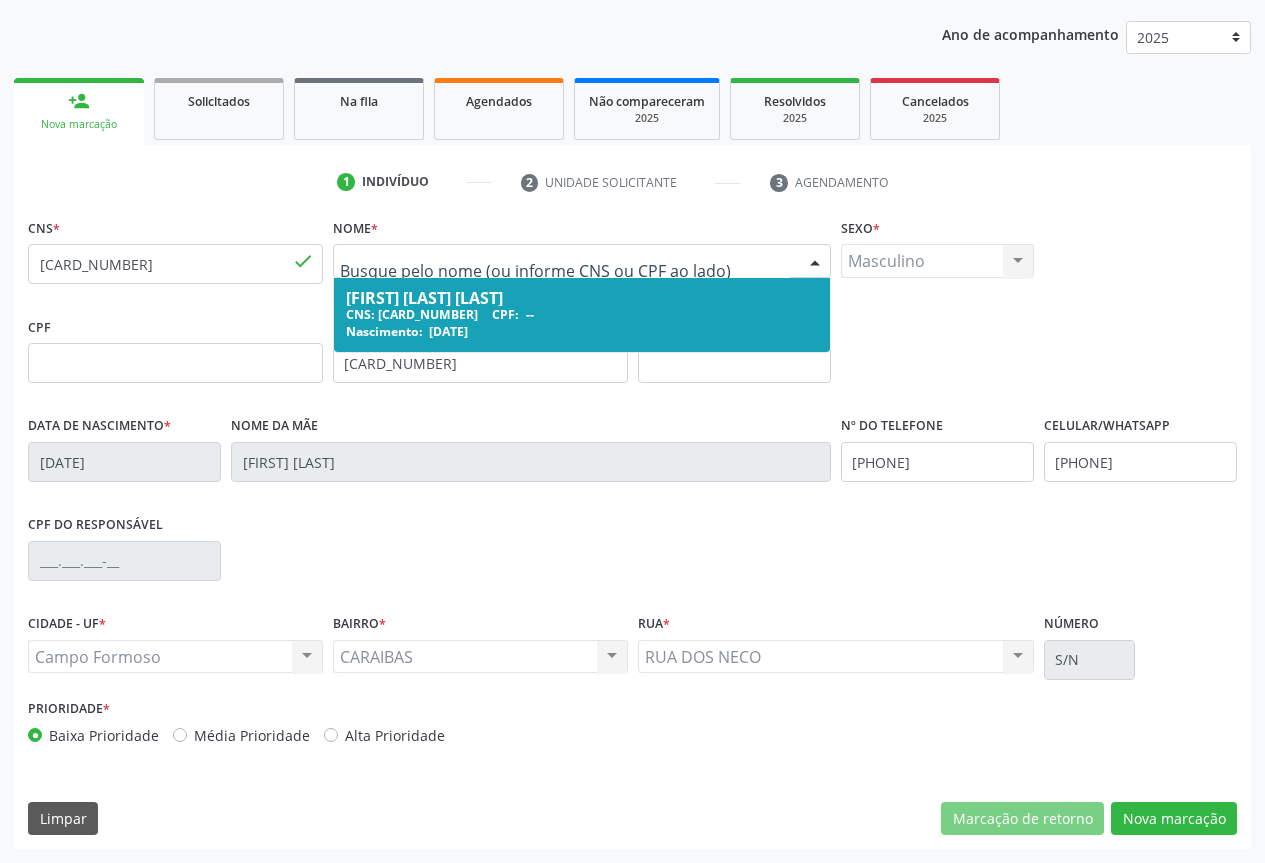 click at bounding box center [565, 271] 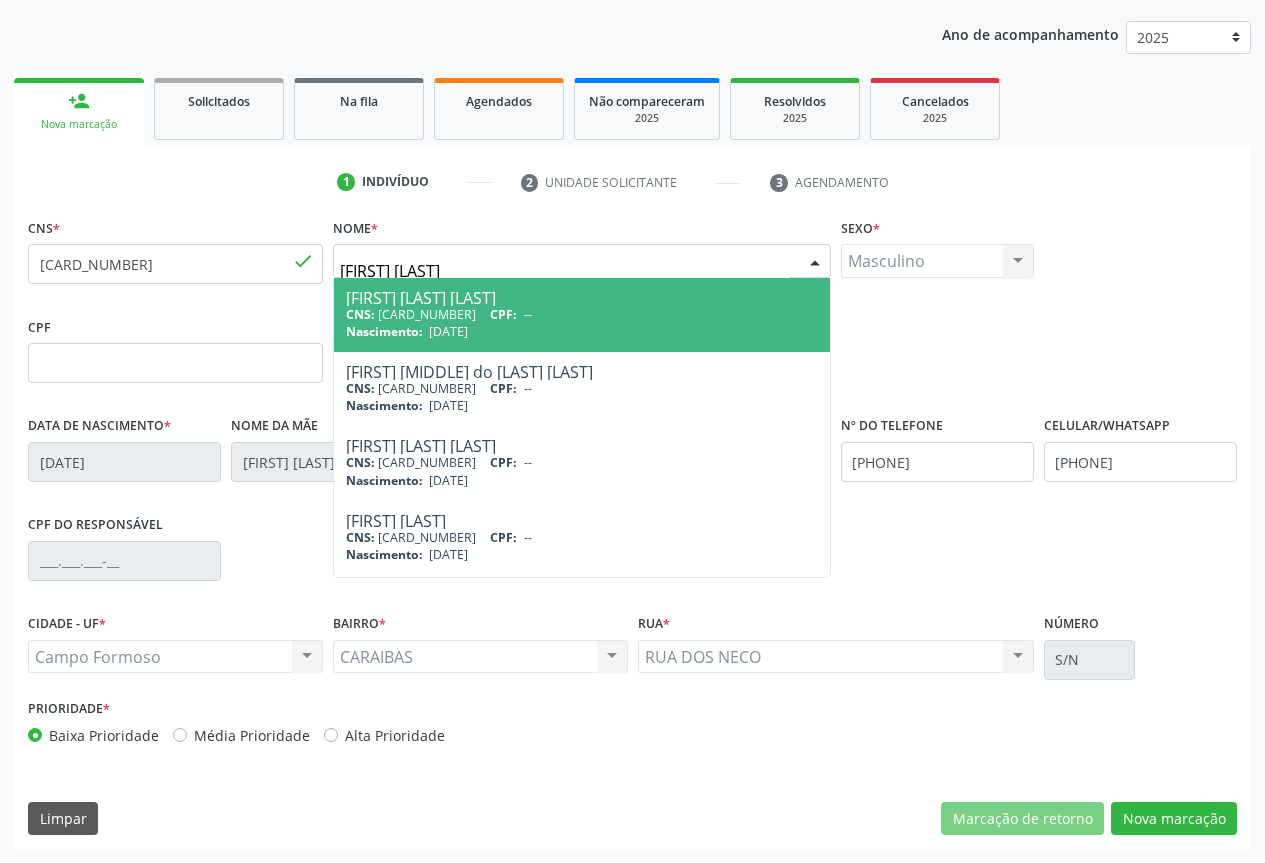 type on "[FIRST] [LAST]" 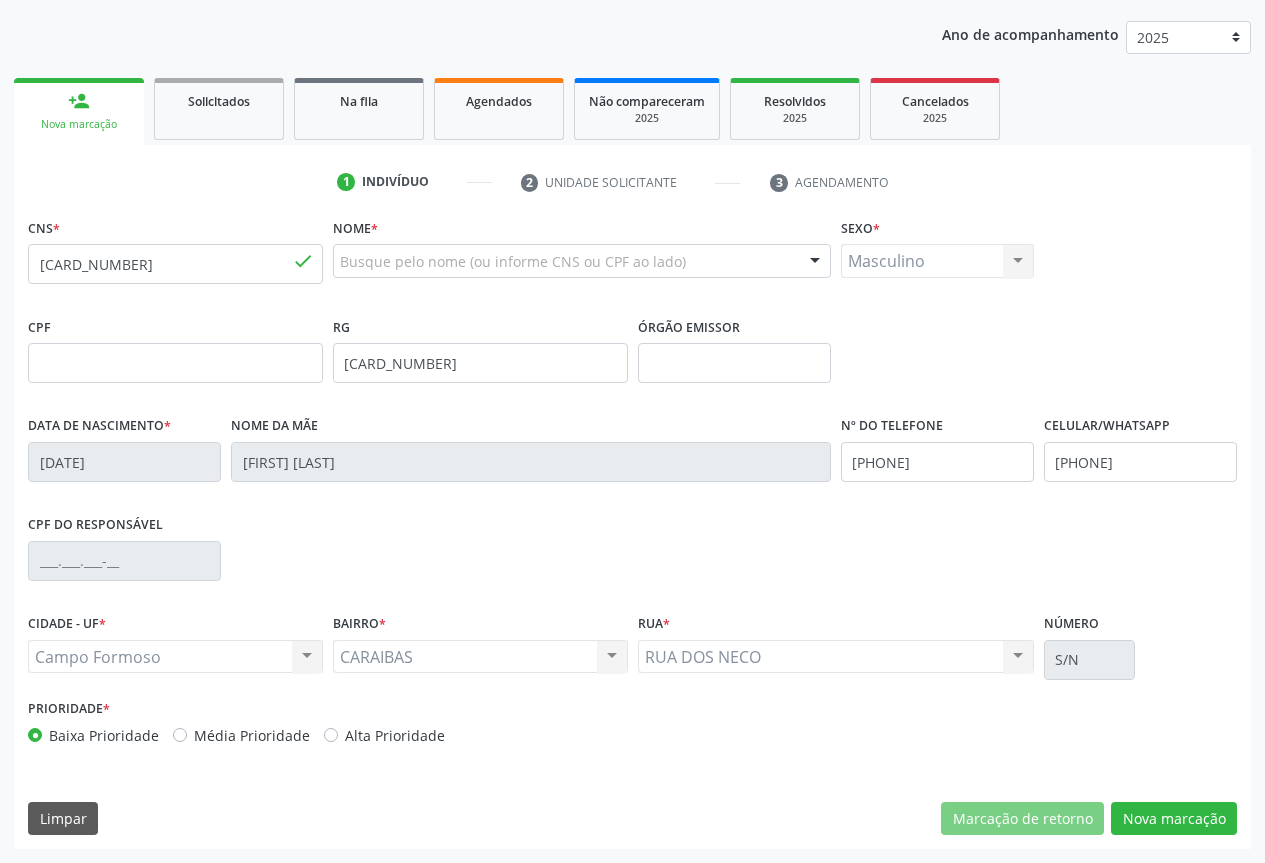 type 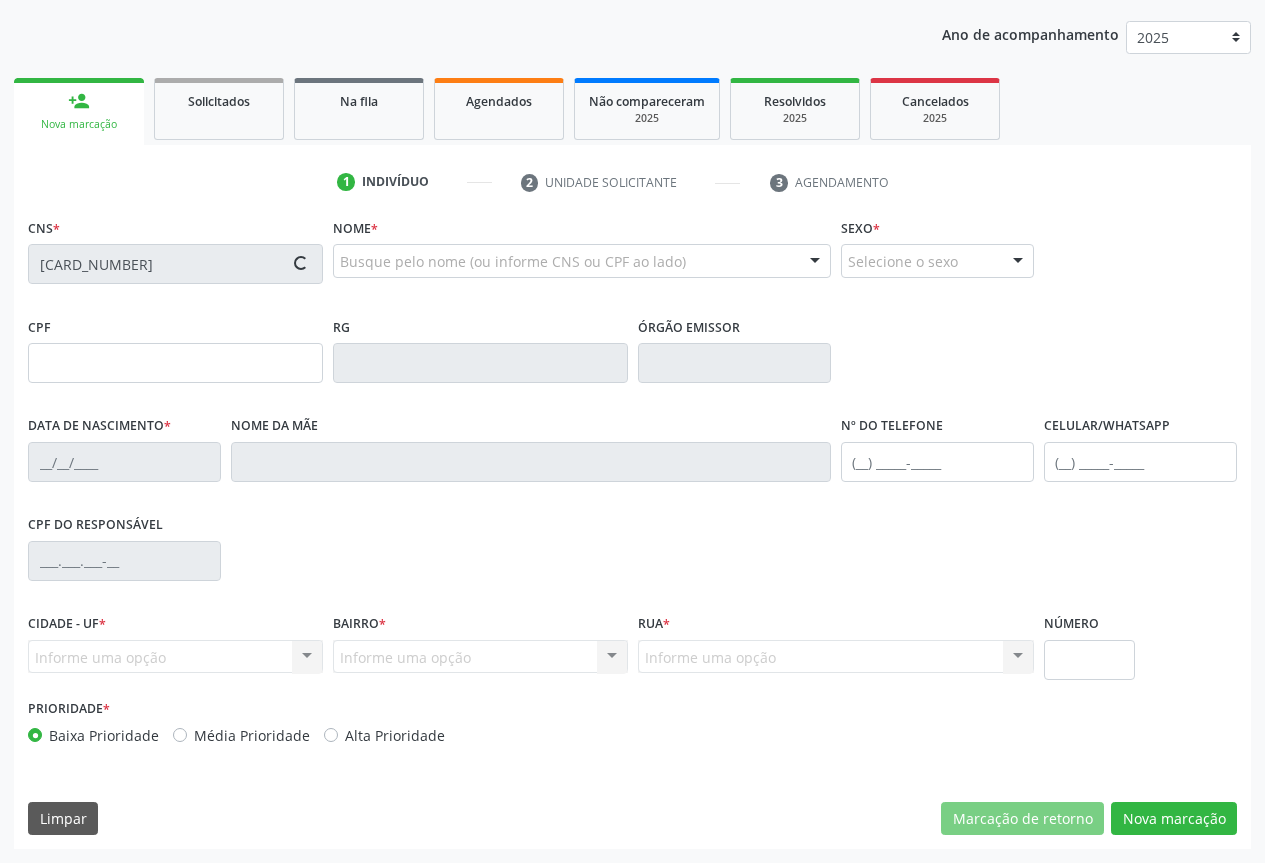 type on "[DATE]" 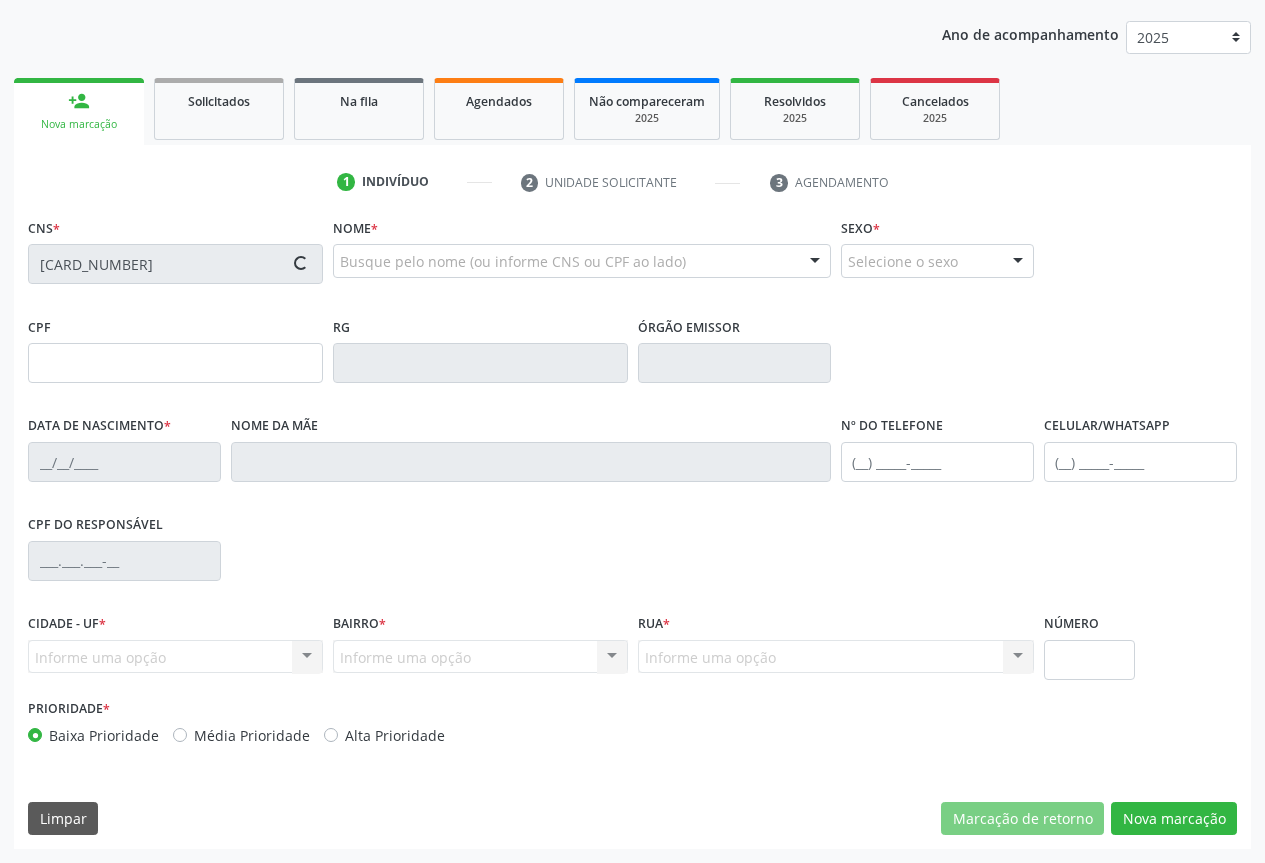 type on "[PHONE]" 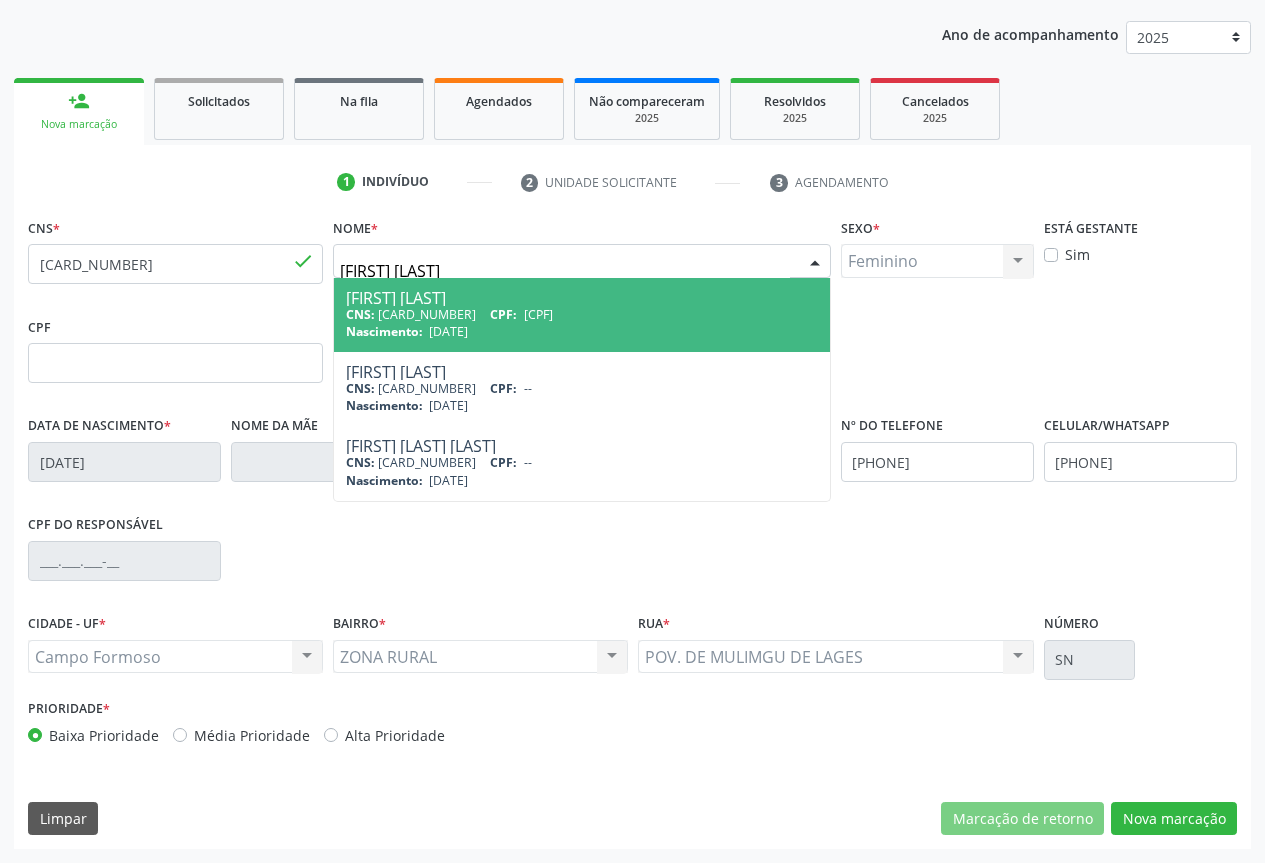 scroll, scrollTop: 121, scrollLeft: 0, axis: vertical 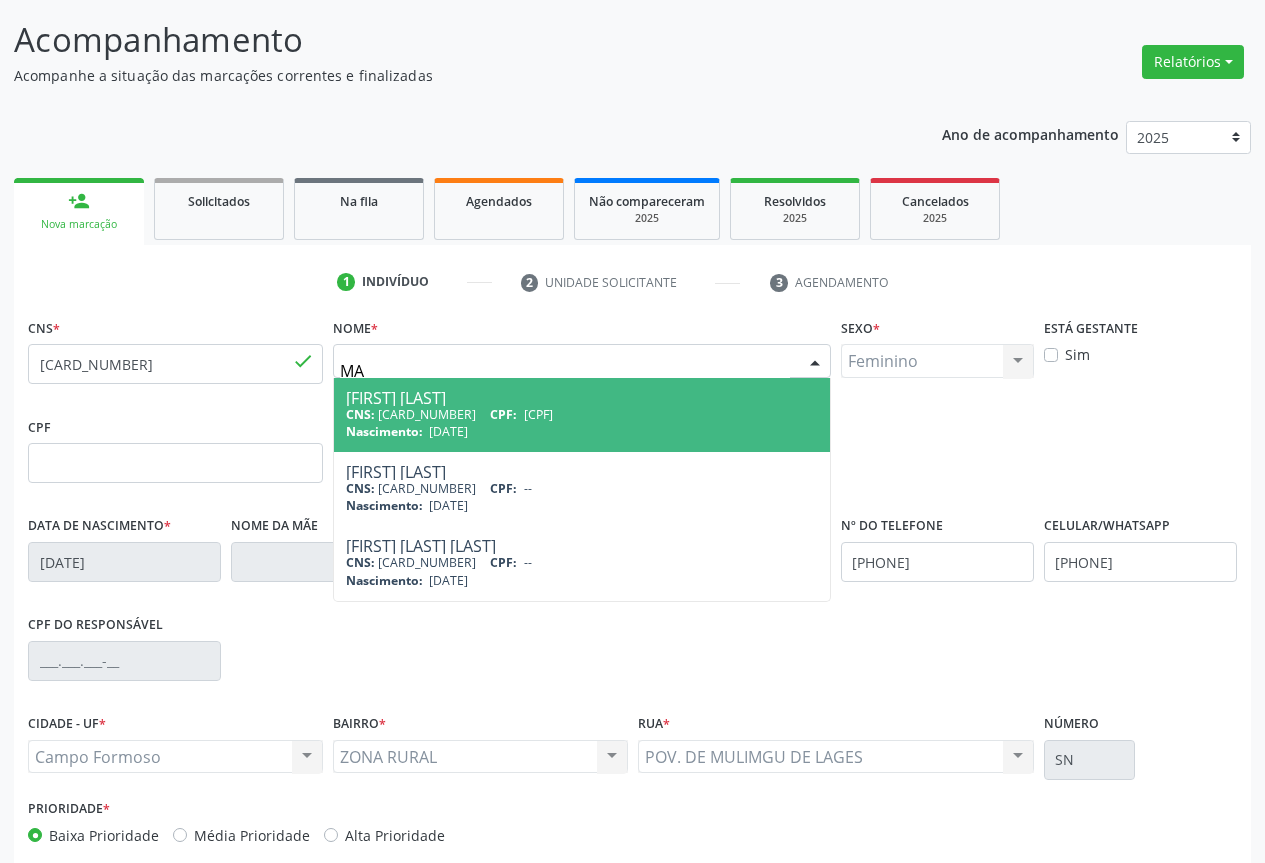 type on "M" 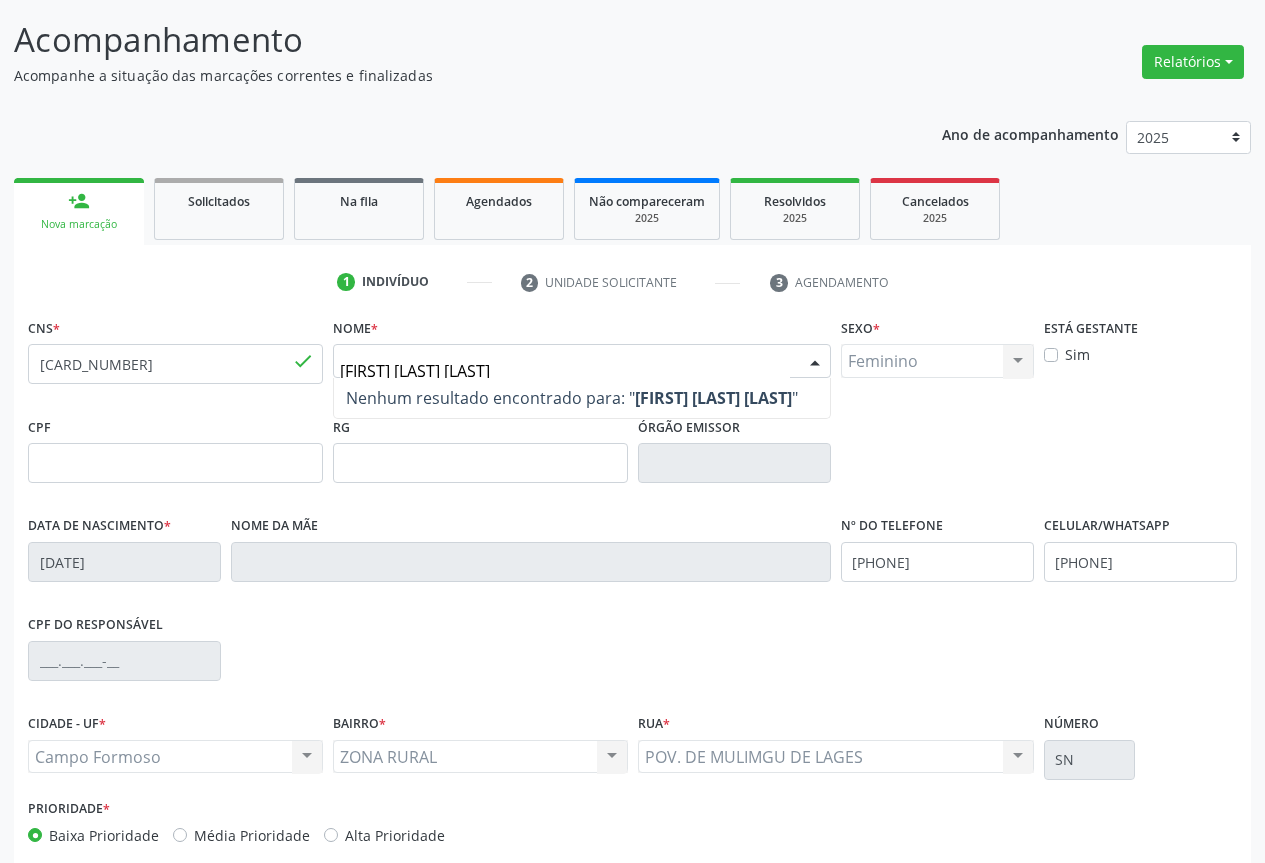 click on "[FIRST] [LAST] [LAST]" at bounding box center [565, 371] 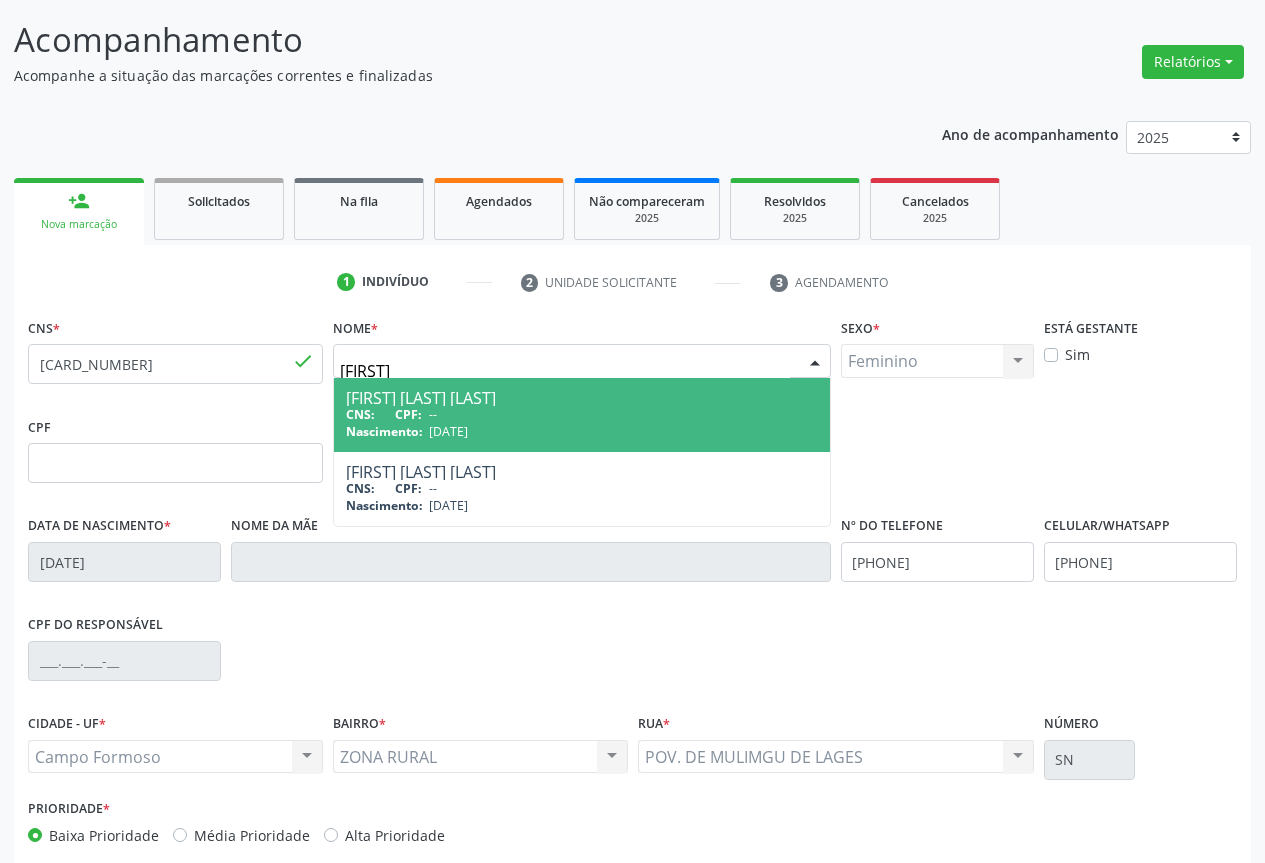 click on "CNS:
CPF:    --" at bounding box center (582, 414) 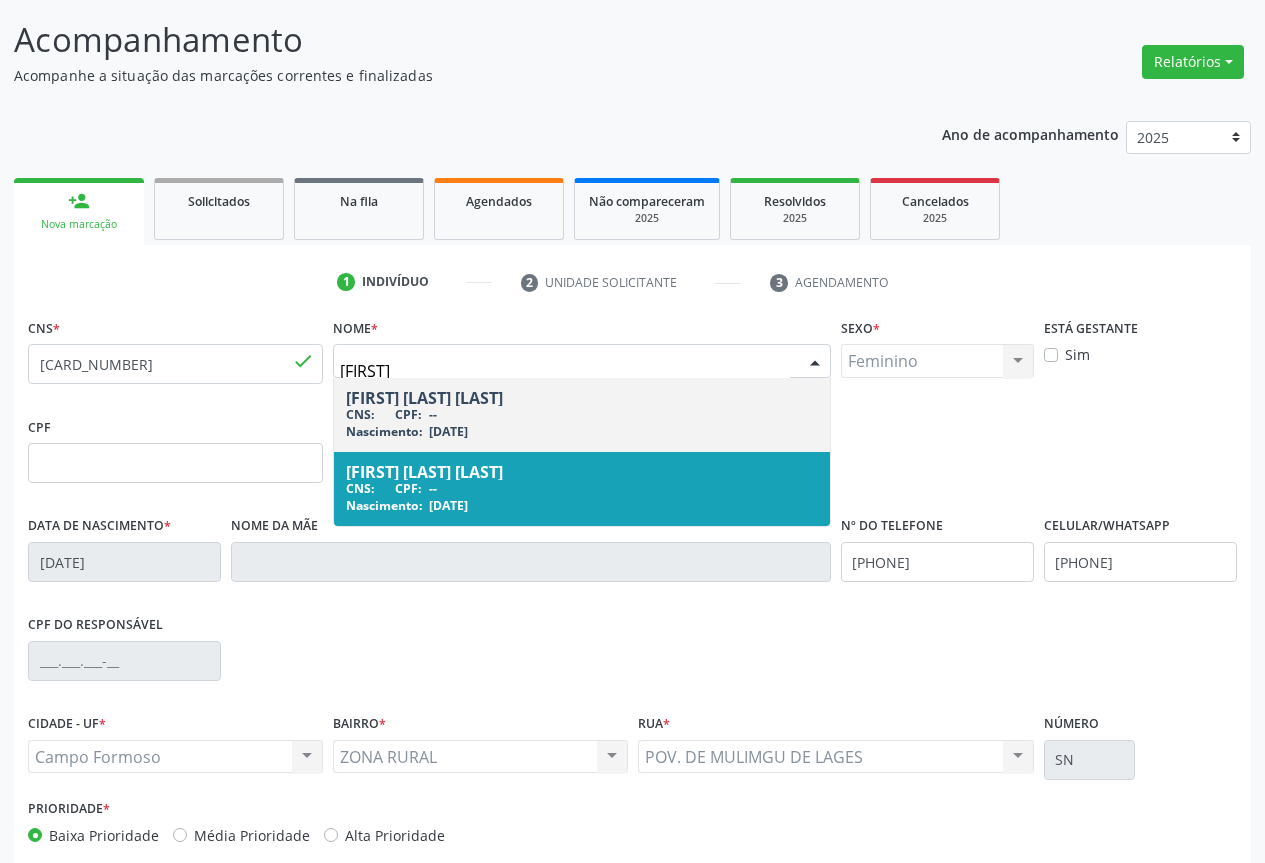click on "CNS:
CPF:    --" at bounding box center (582, 488) 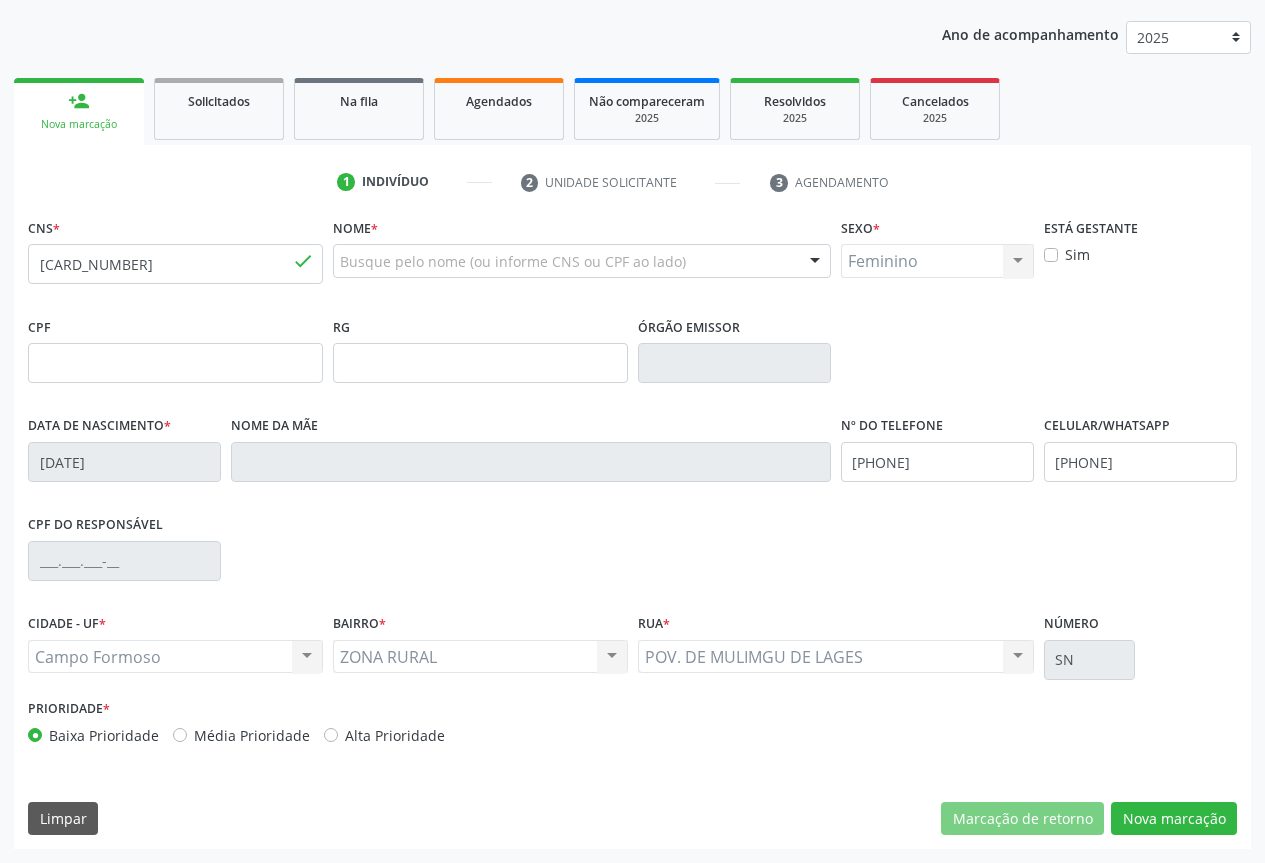 scroll, scrollTop: 0, scrollLeft: 0, axis: both 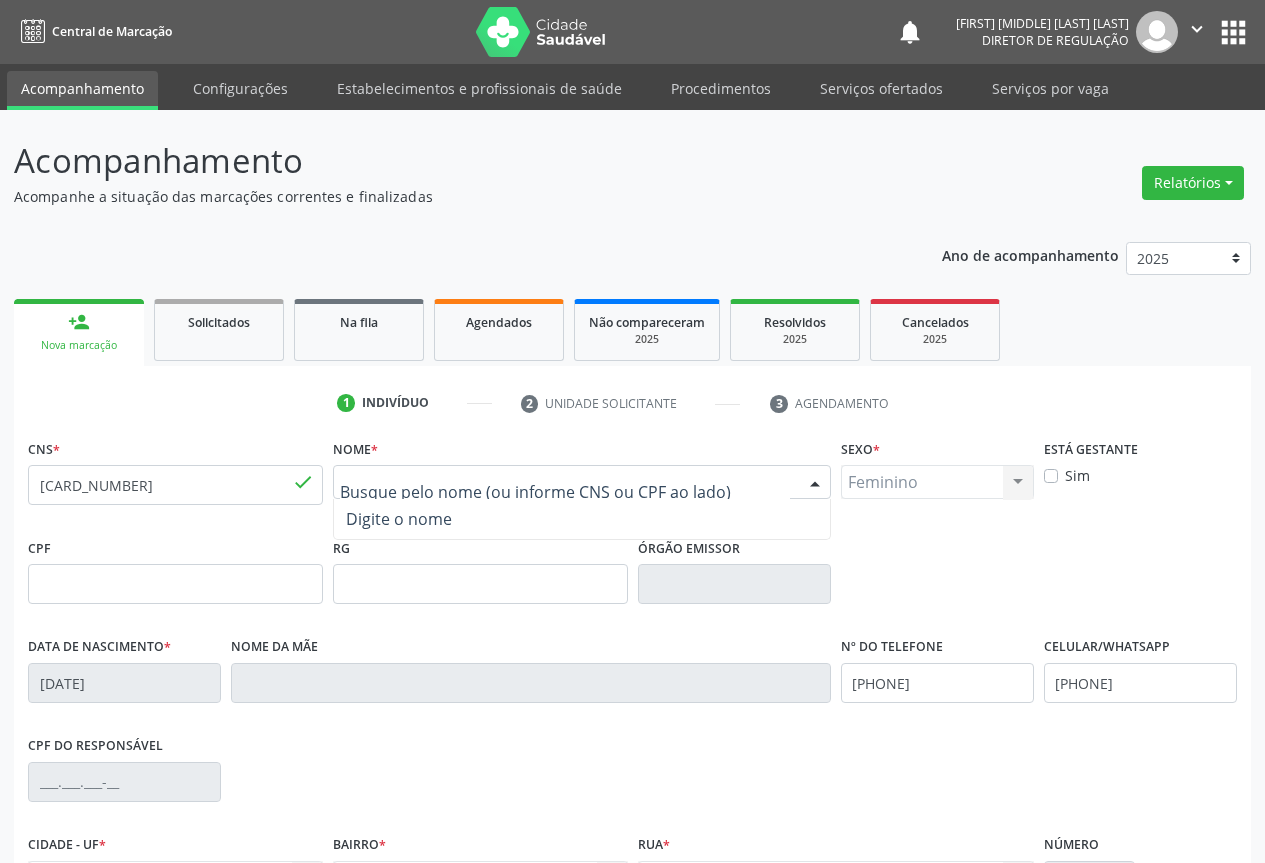 drag, startPoint x: 499, startPoint y: 470, endPoint x: 494, endPoint y: 485, distance: 15.811388 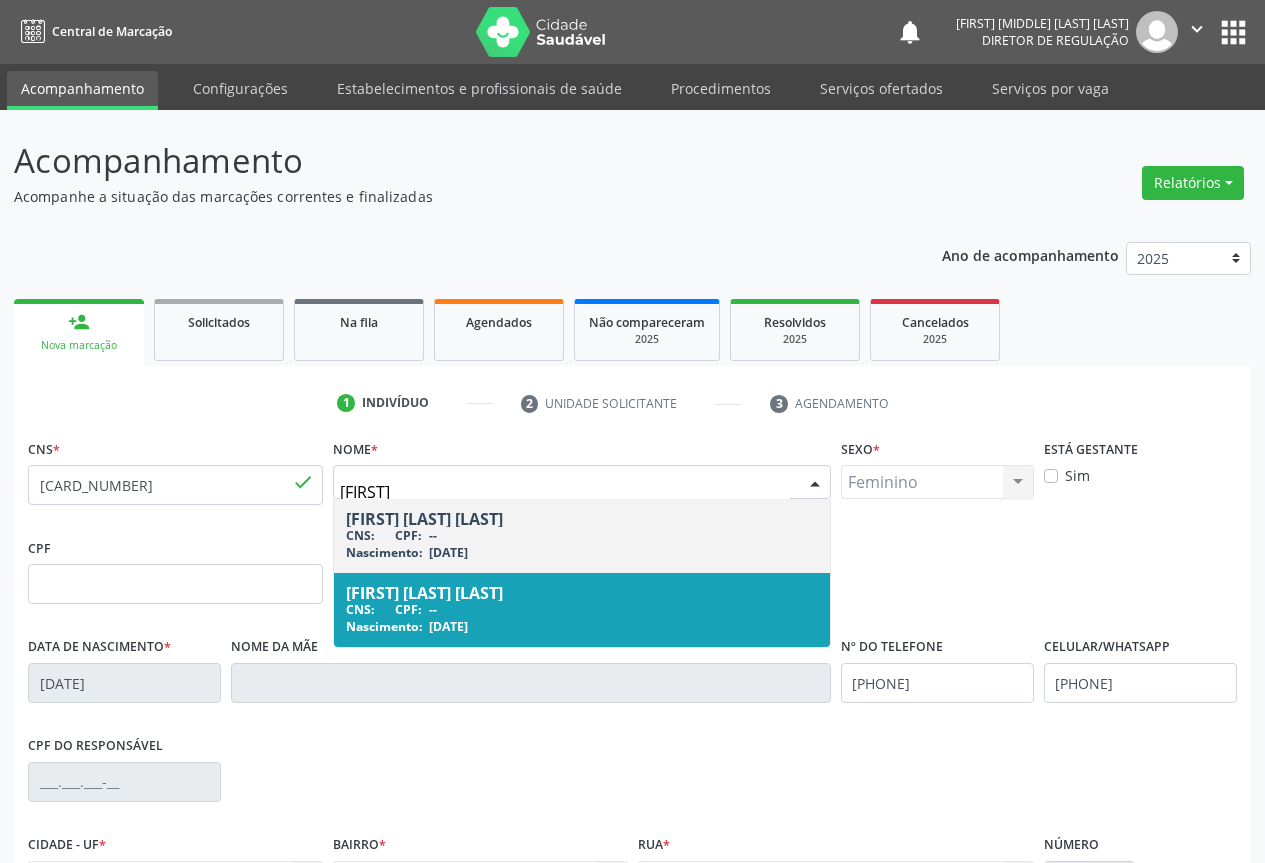 click on "[FIRST] [LAST] [LAST]" at bounding box center [582, 593] 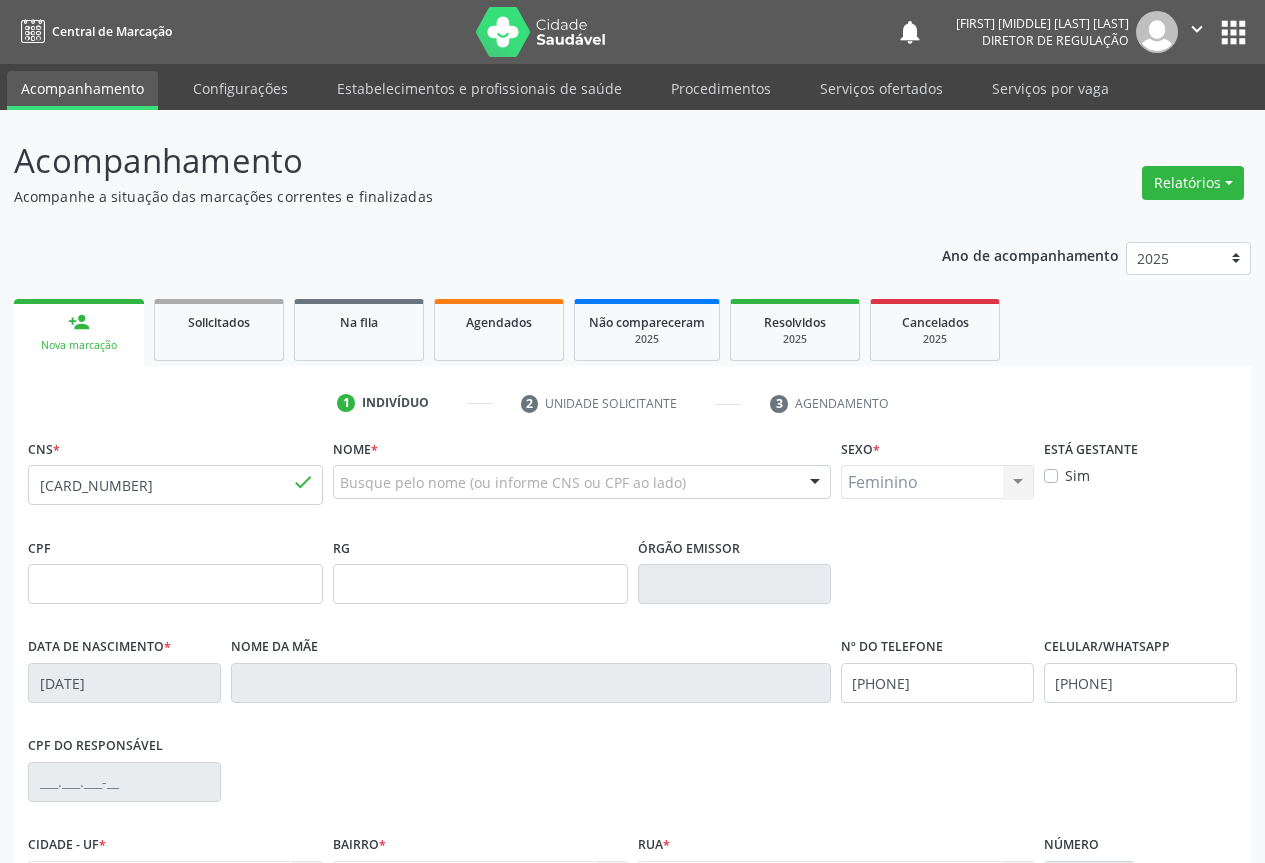 scroll, scrollTop: 100, scrollLeft: 0, axis: vertical 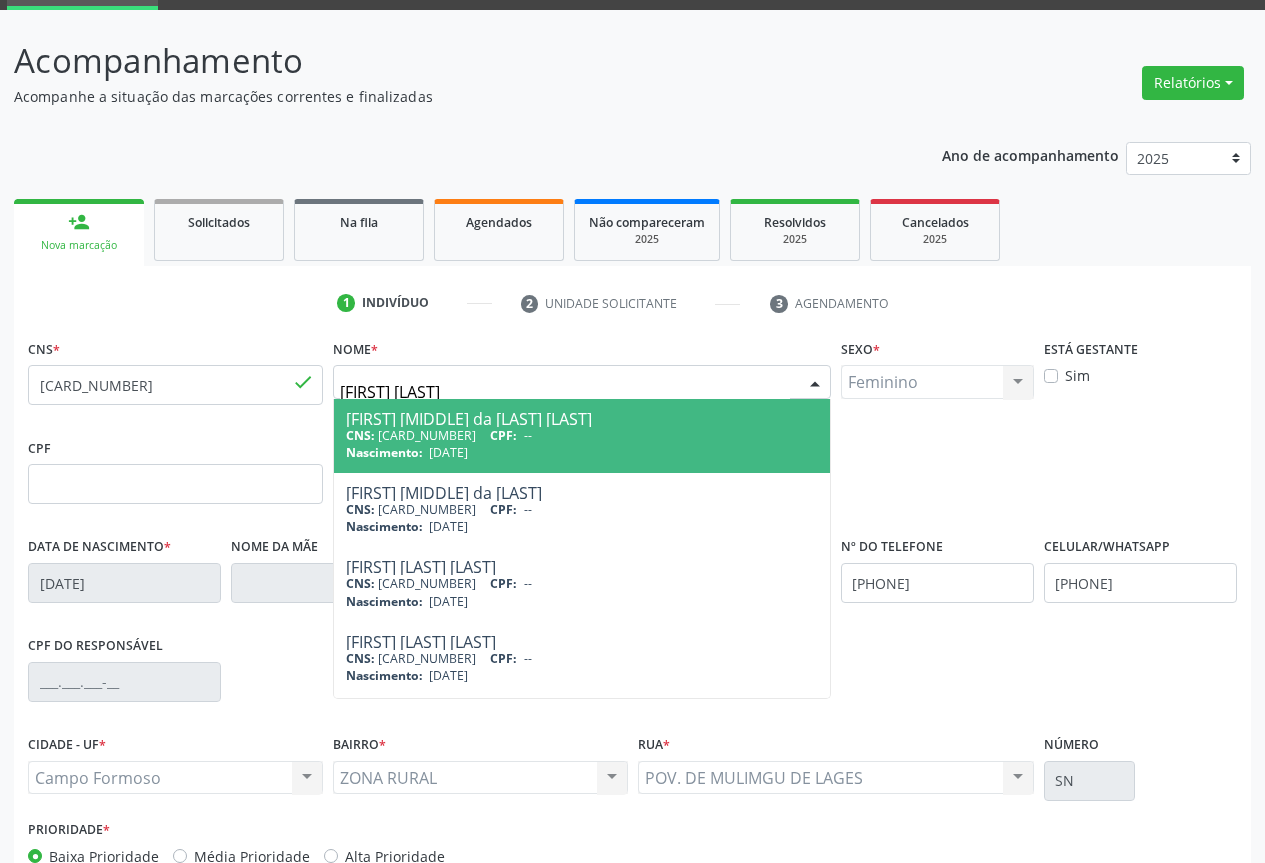 type on "[FIRST] [LAST]" 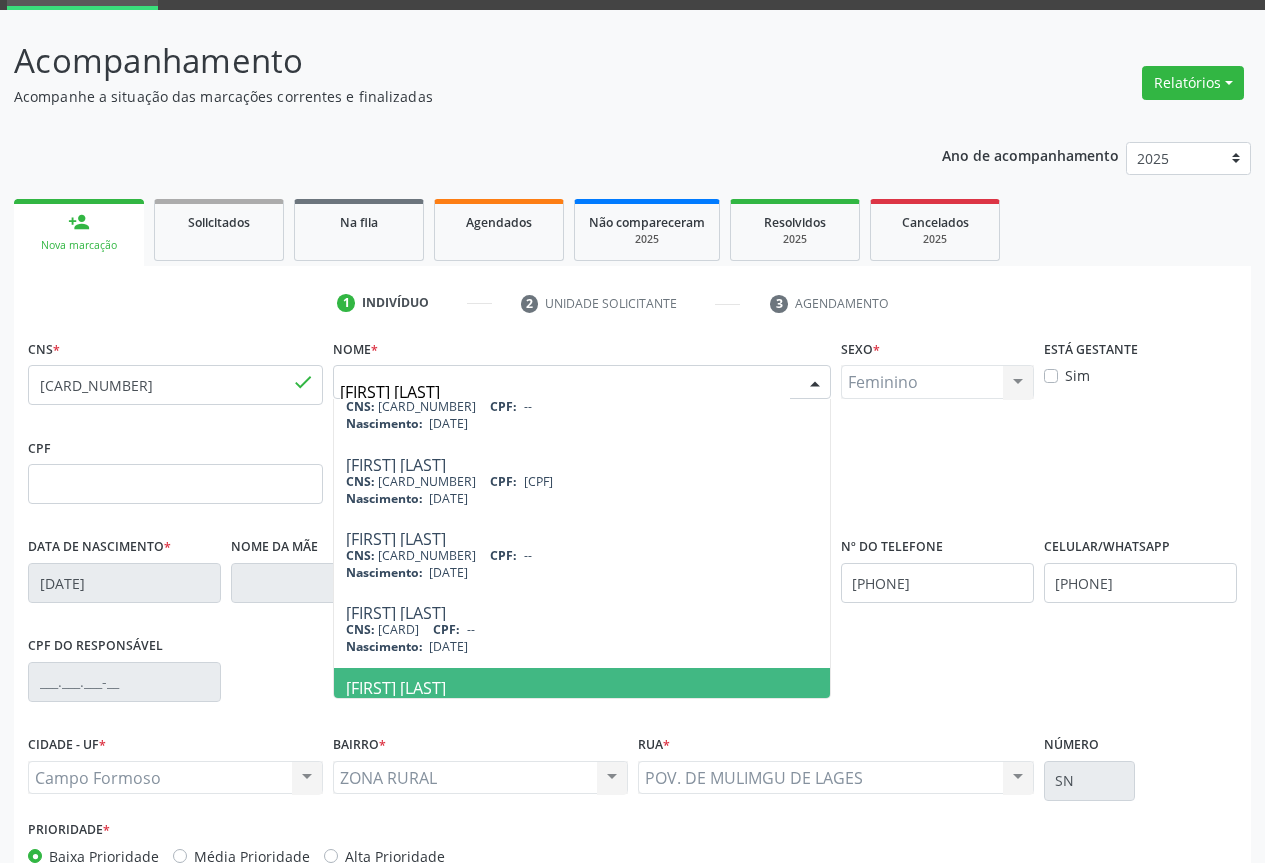 scroll, scrollTop: 300, scrollLeft: 0, axis: vertical 